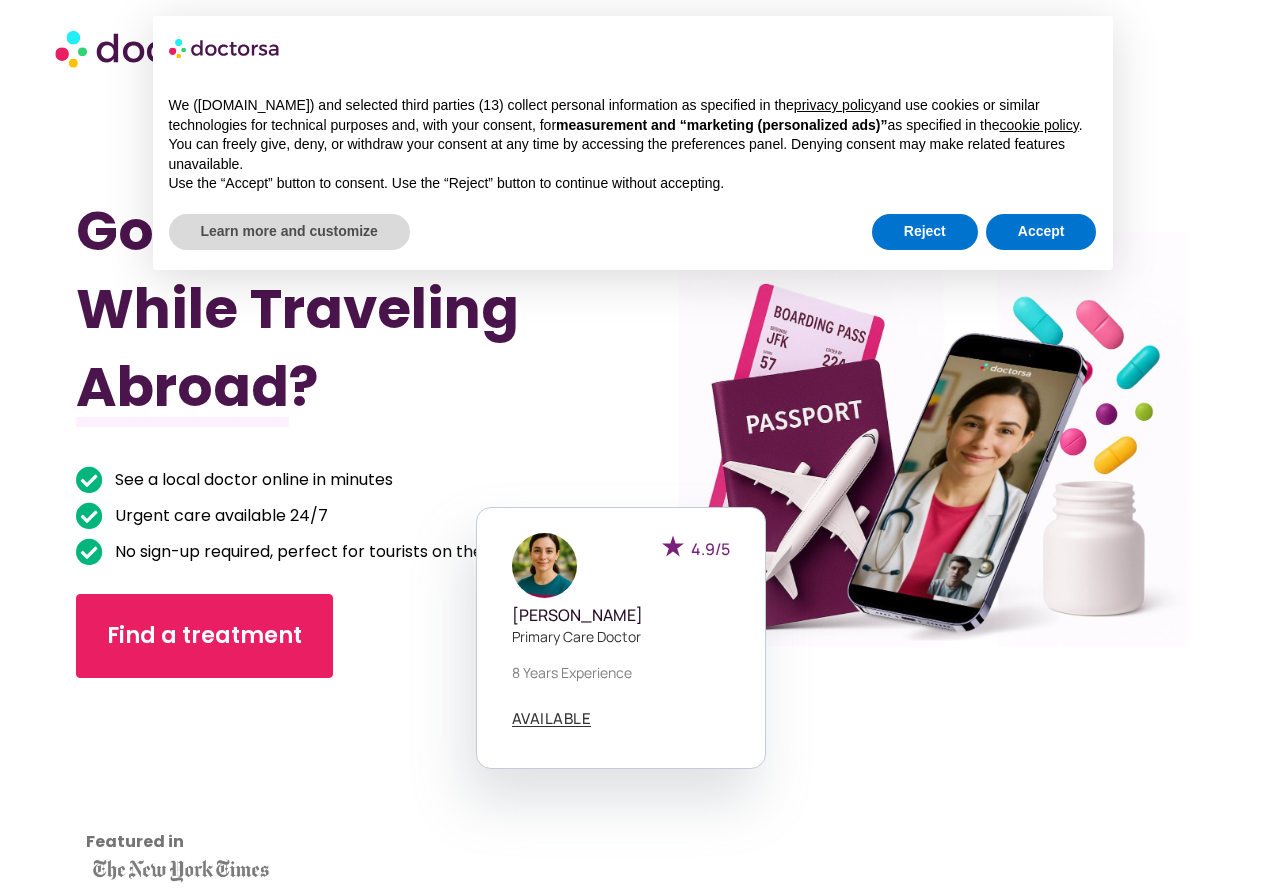 scroll, scrollTop: 0, scrollLeft: 0, axis: both 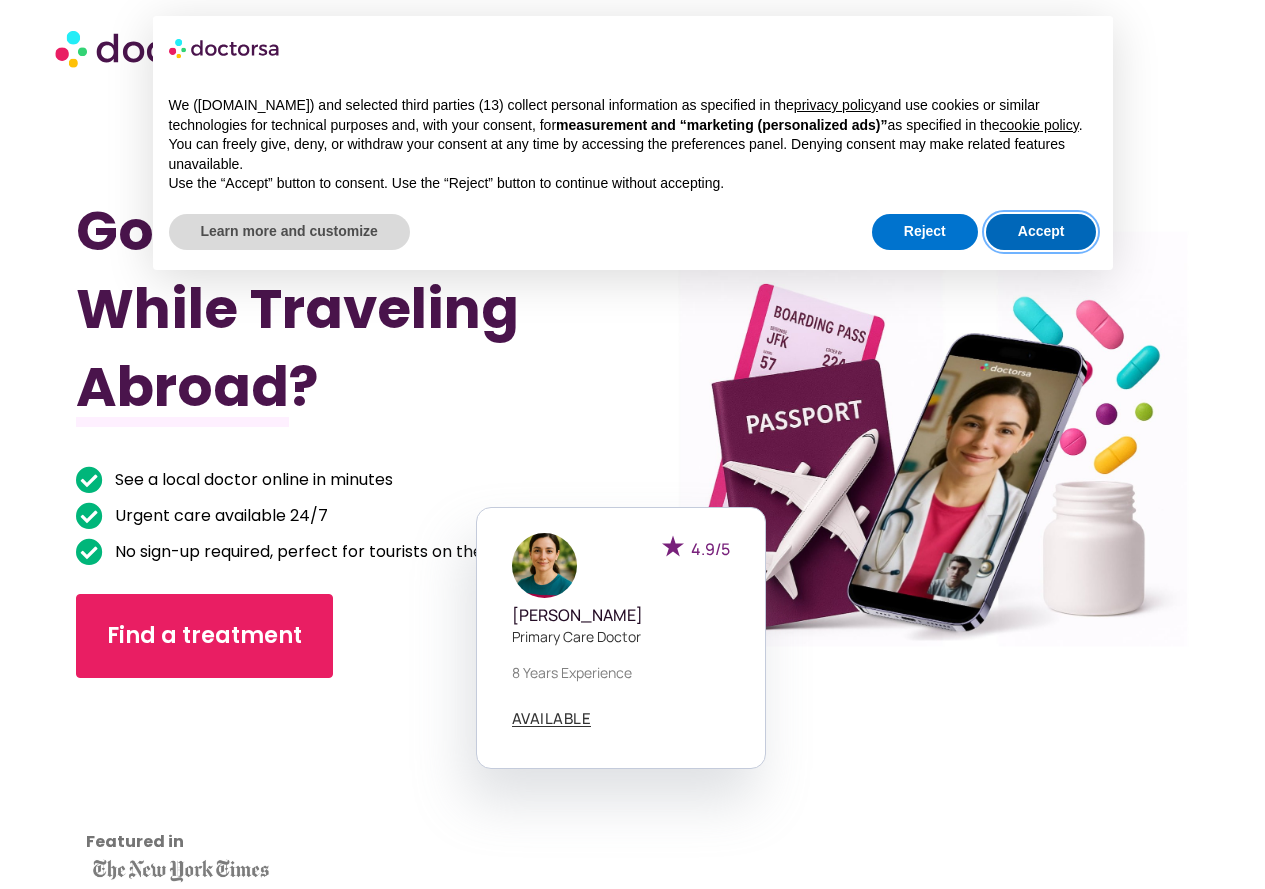 click on "Accept" at bounding box center (1041, 232) 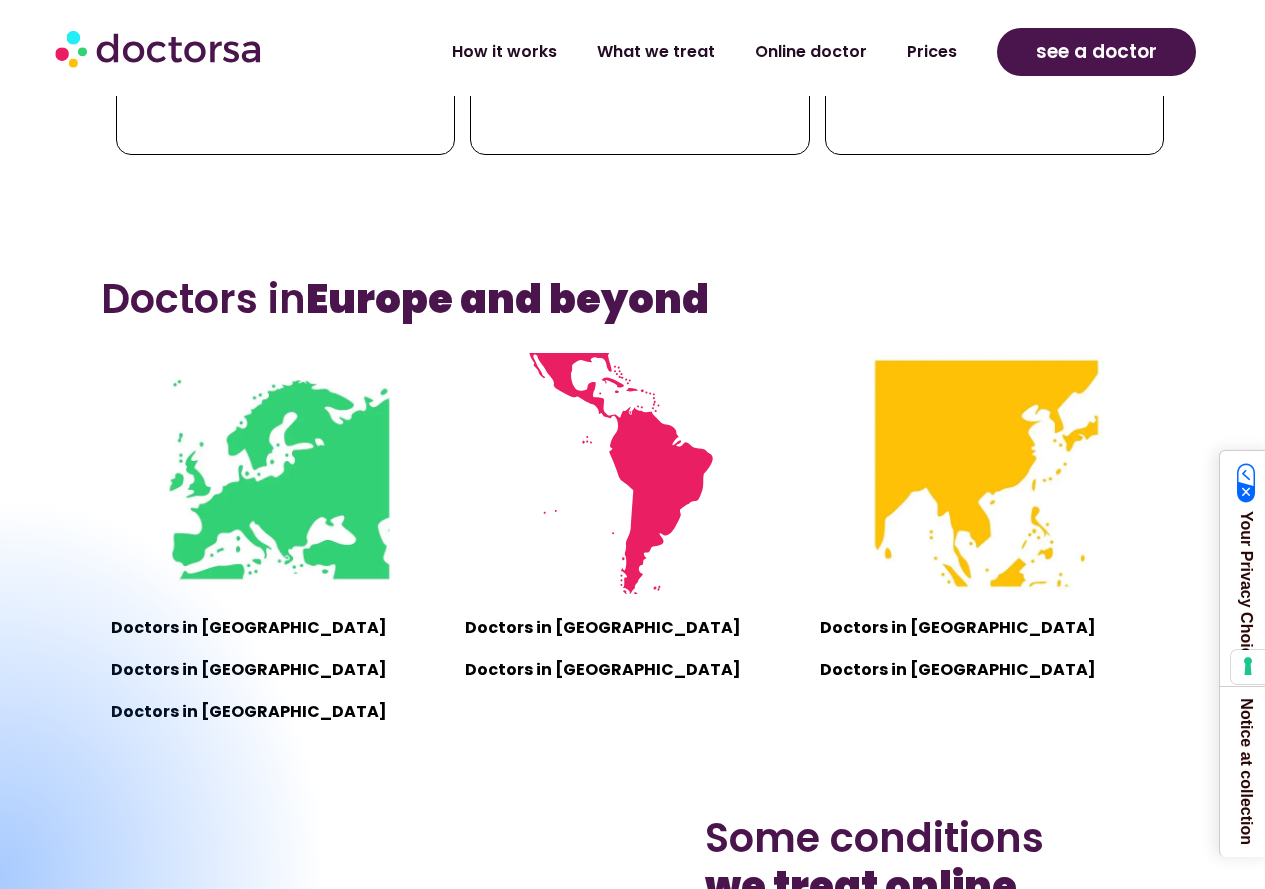 scroll, scrollTop: 1300, scrollLeft: 0, axis: vertical 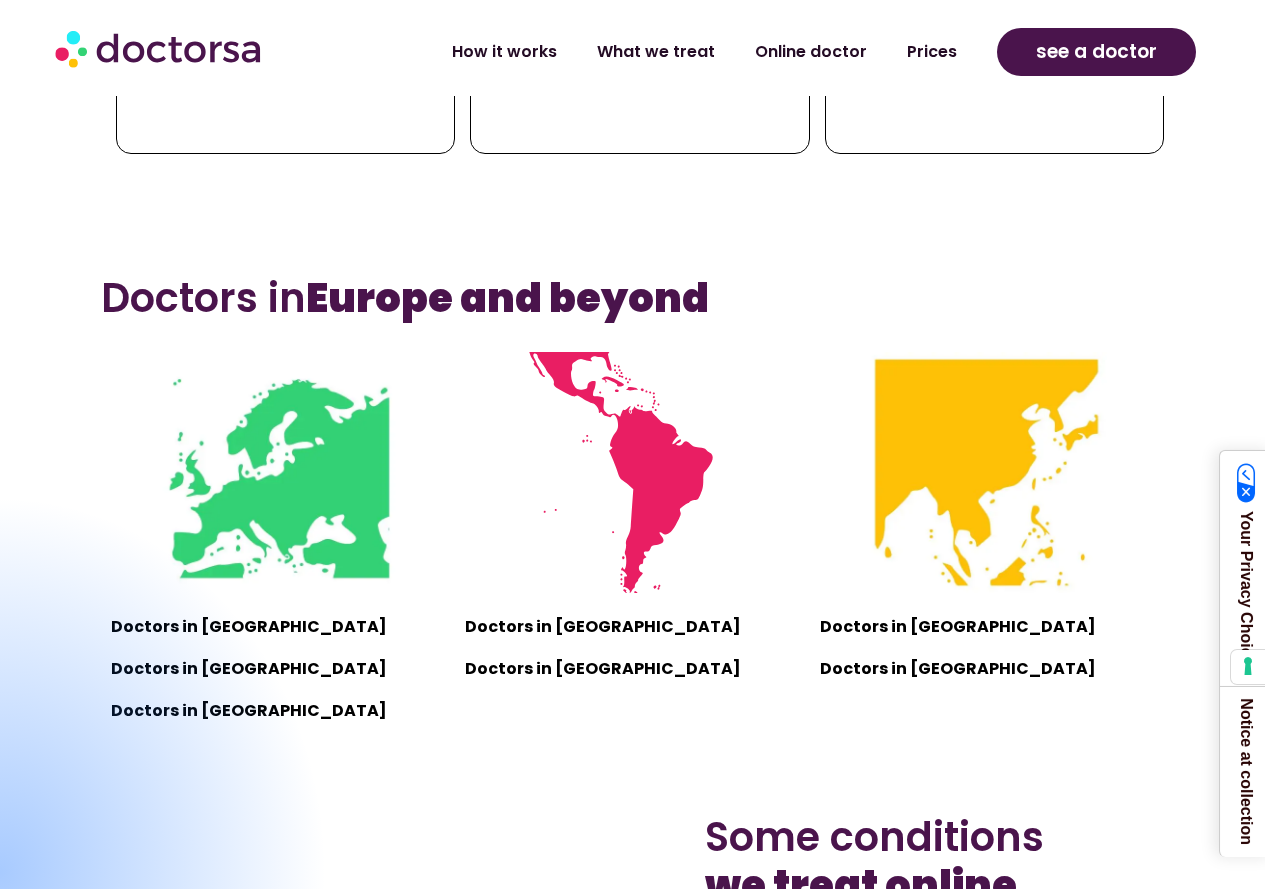 click at bounding box center [0, 872] 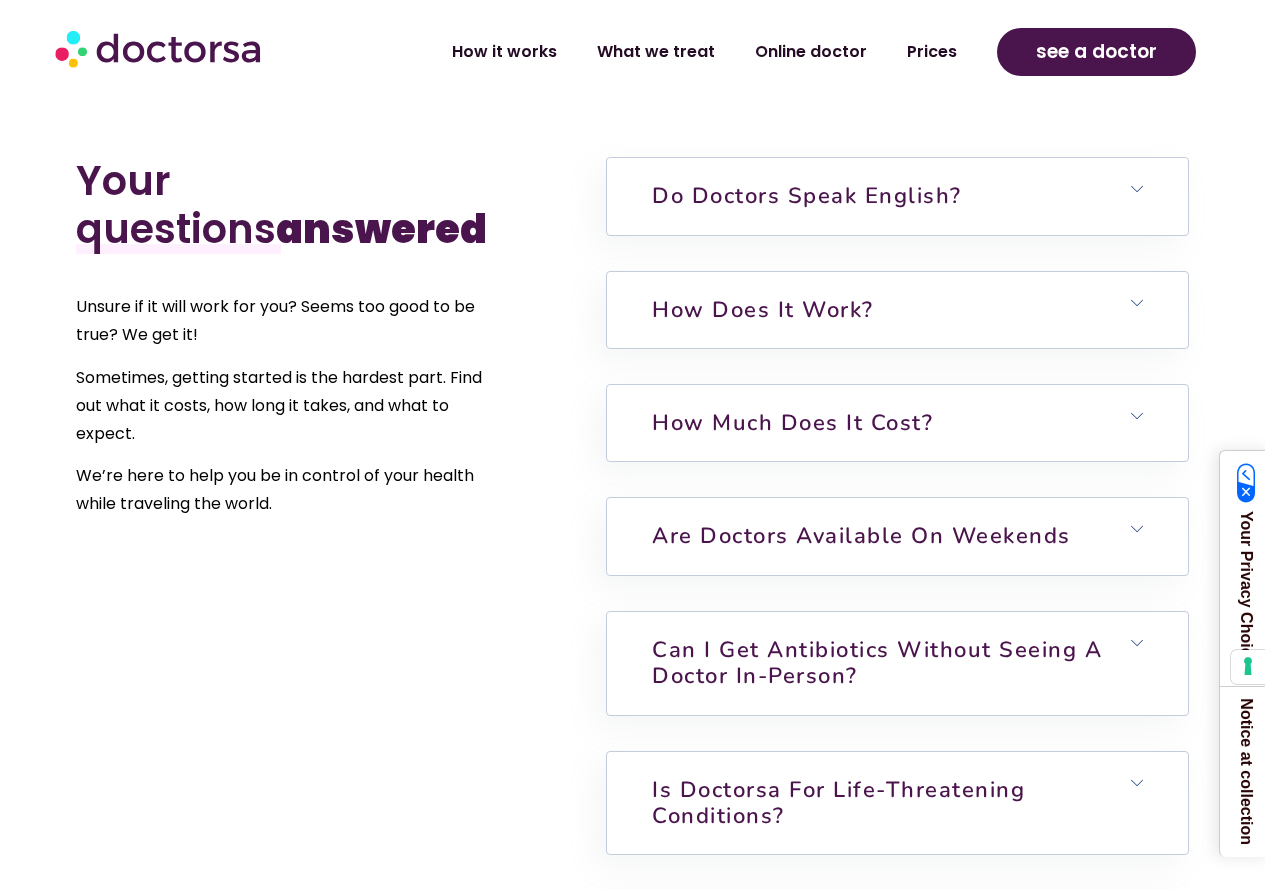 scroll, scrollTop: 4800, scrollLeft: 0, axis: vertical 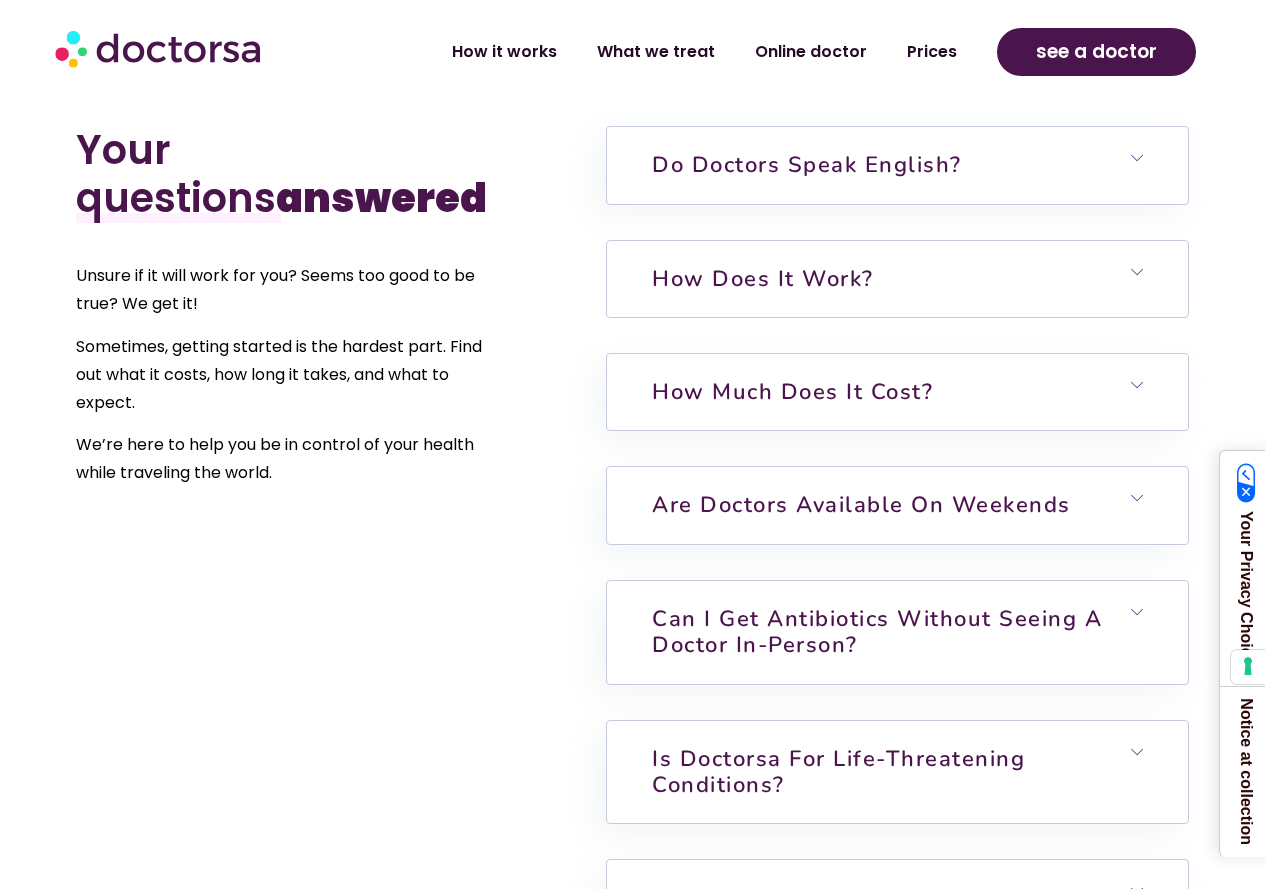click 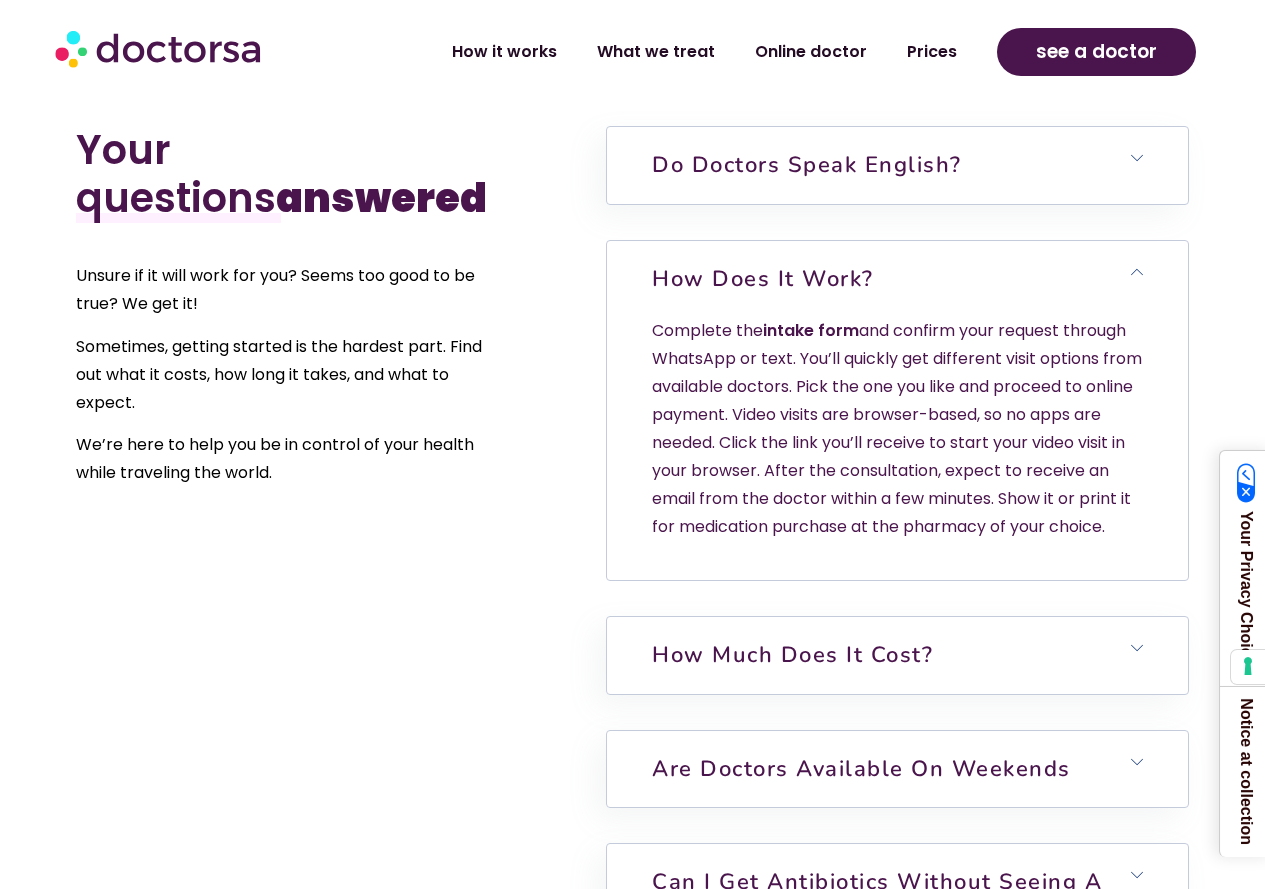 click on "intake form" at bounding box center [811, 330] 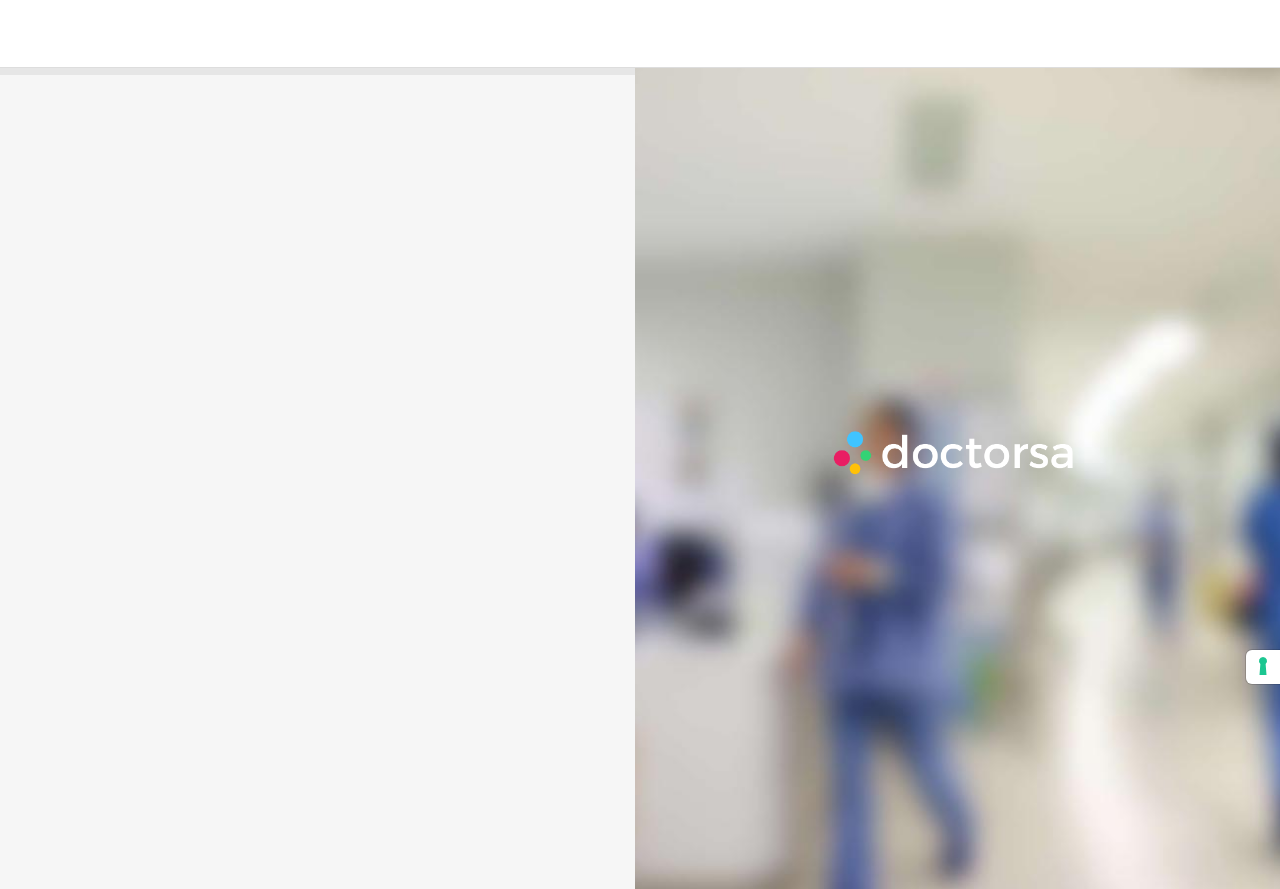 scroll, scrollTop: 0, scrollLeft: 0, axis: both 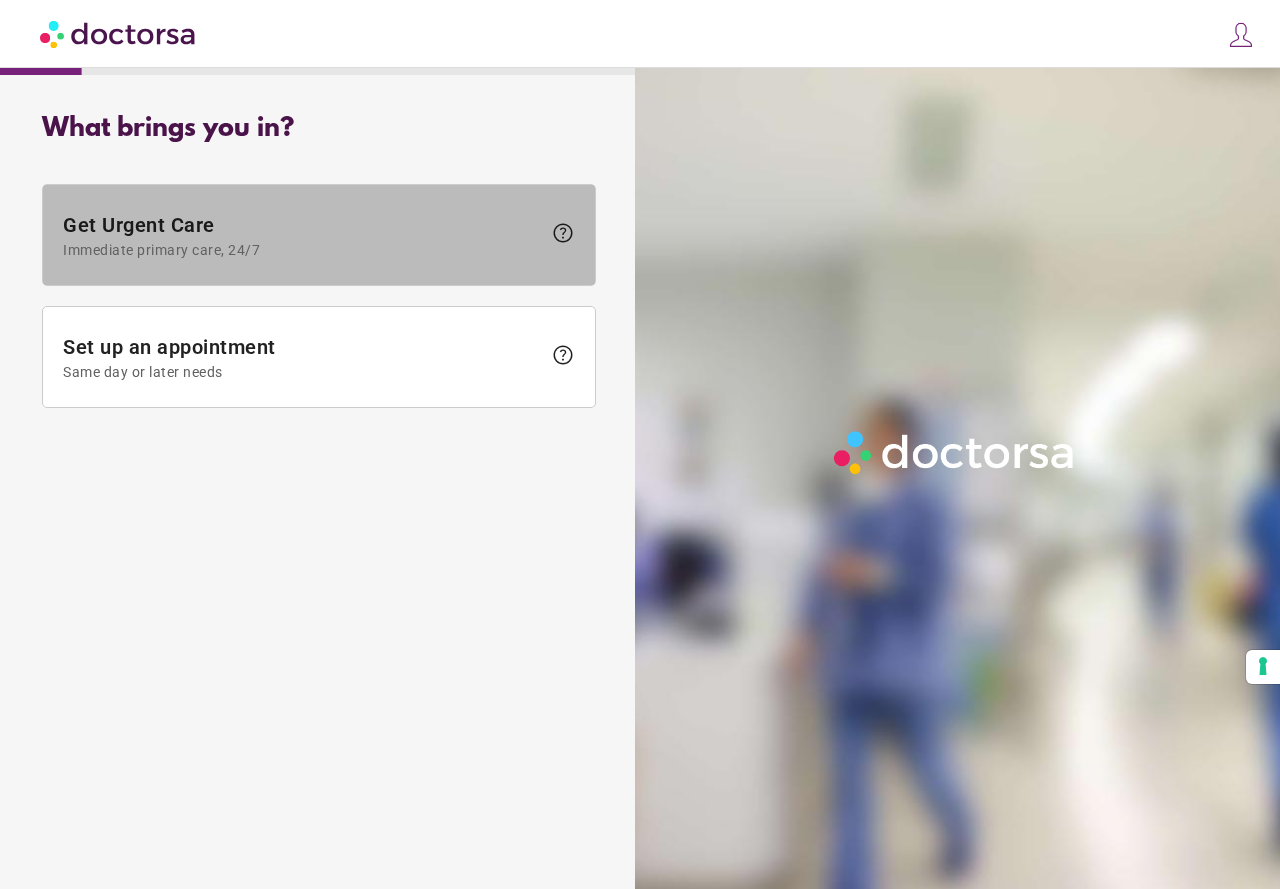 click on "help" at bounding box center [563, 233] 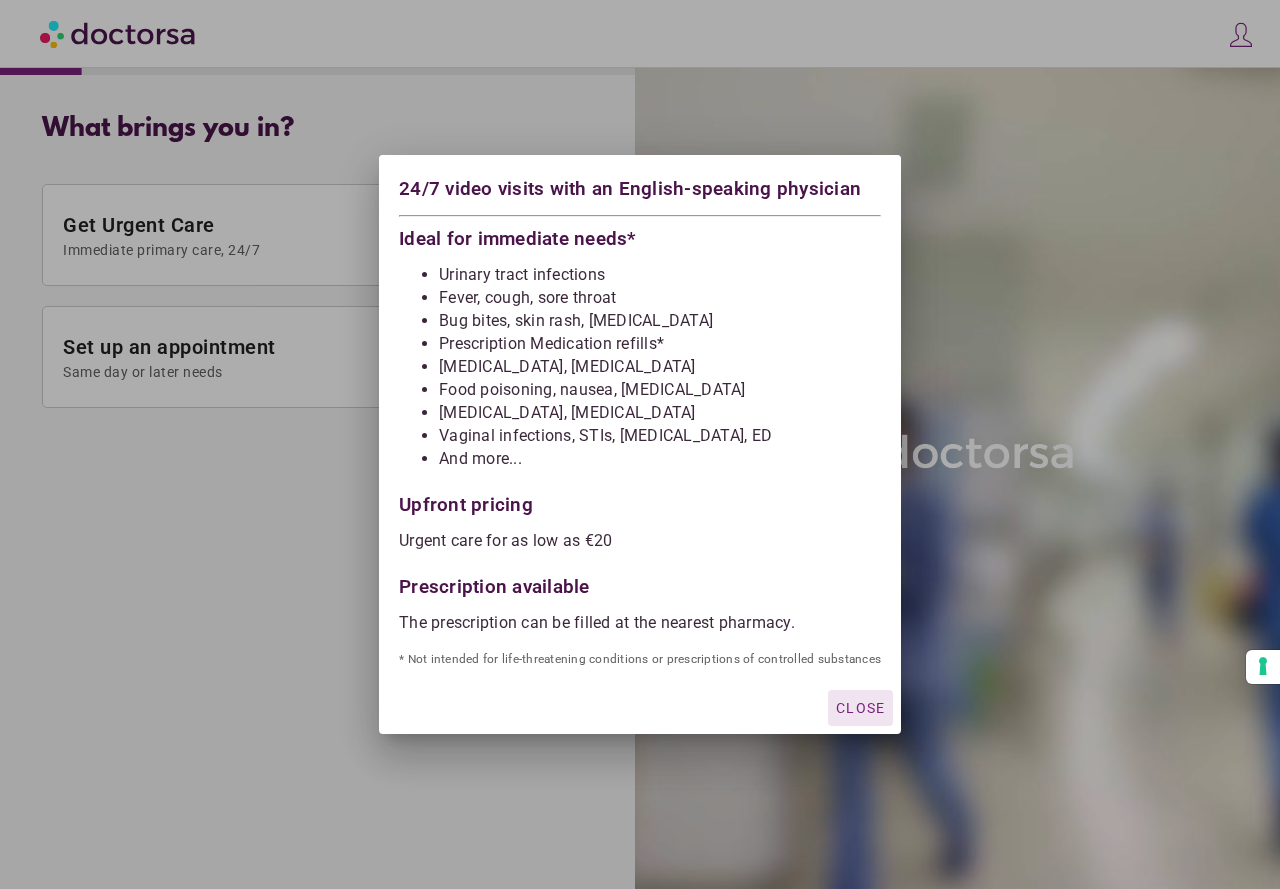 click at bounding box center (860, 708) 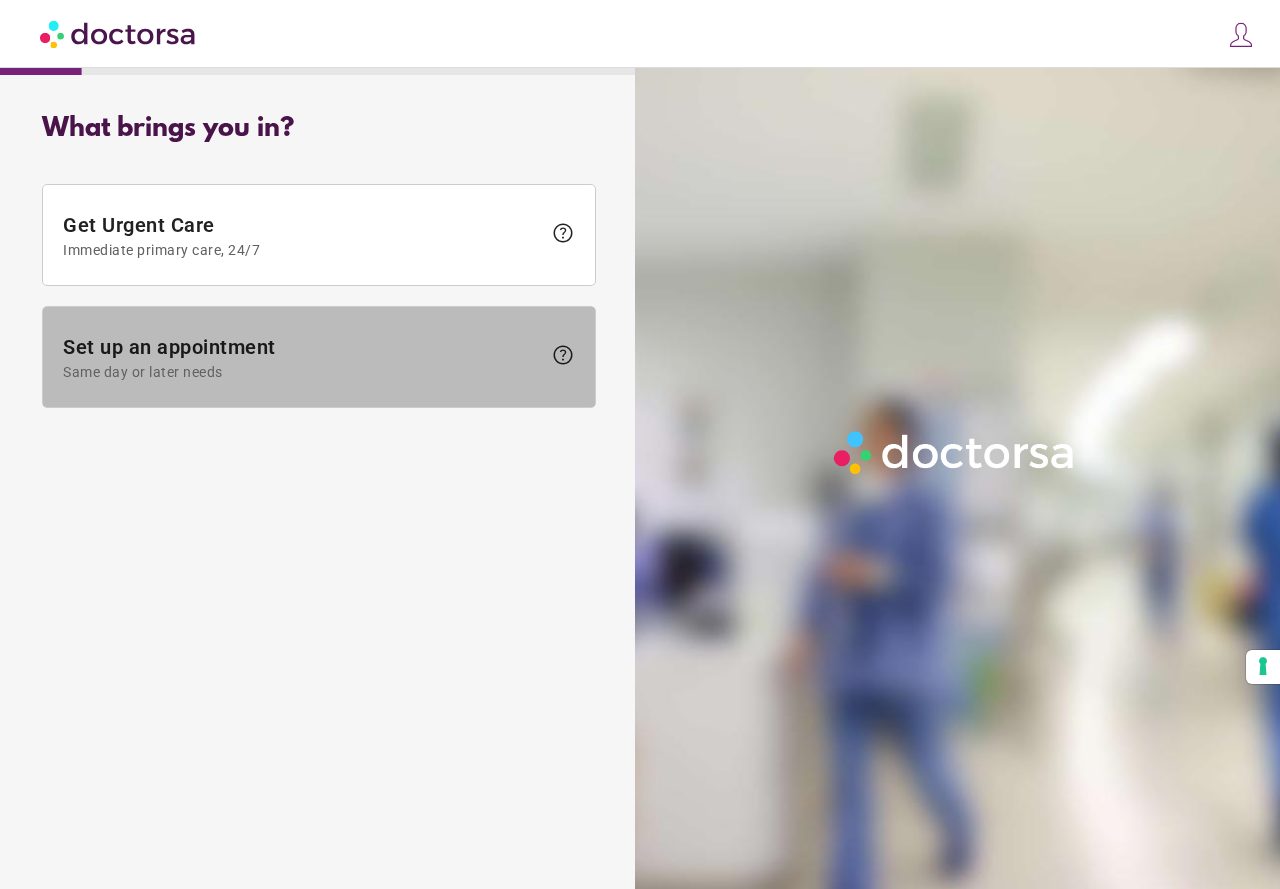 click on "help" at bounding box center [563, 355] 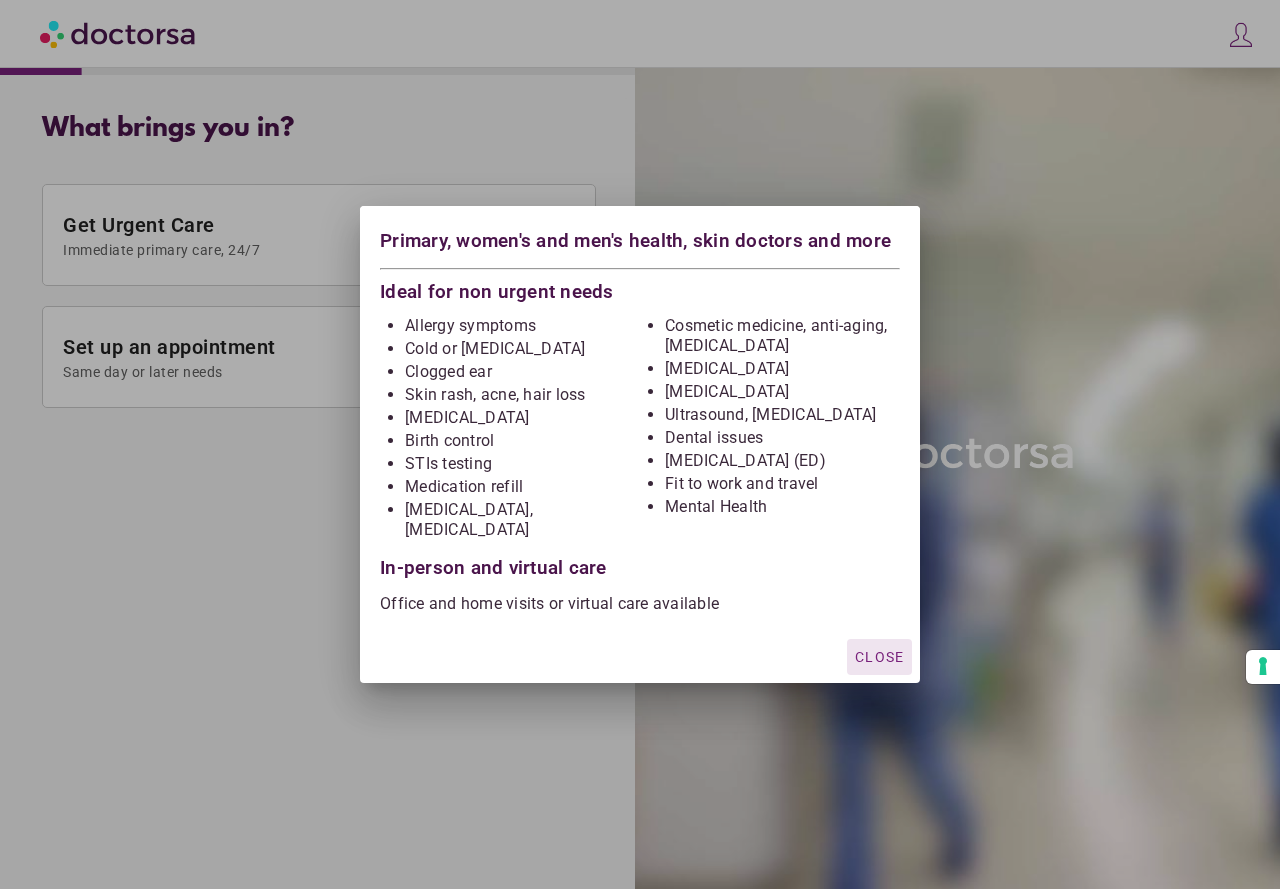 click on "Close" at bounding box center (879, 657) 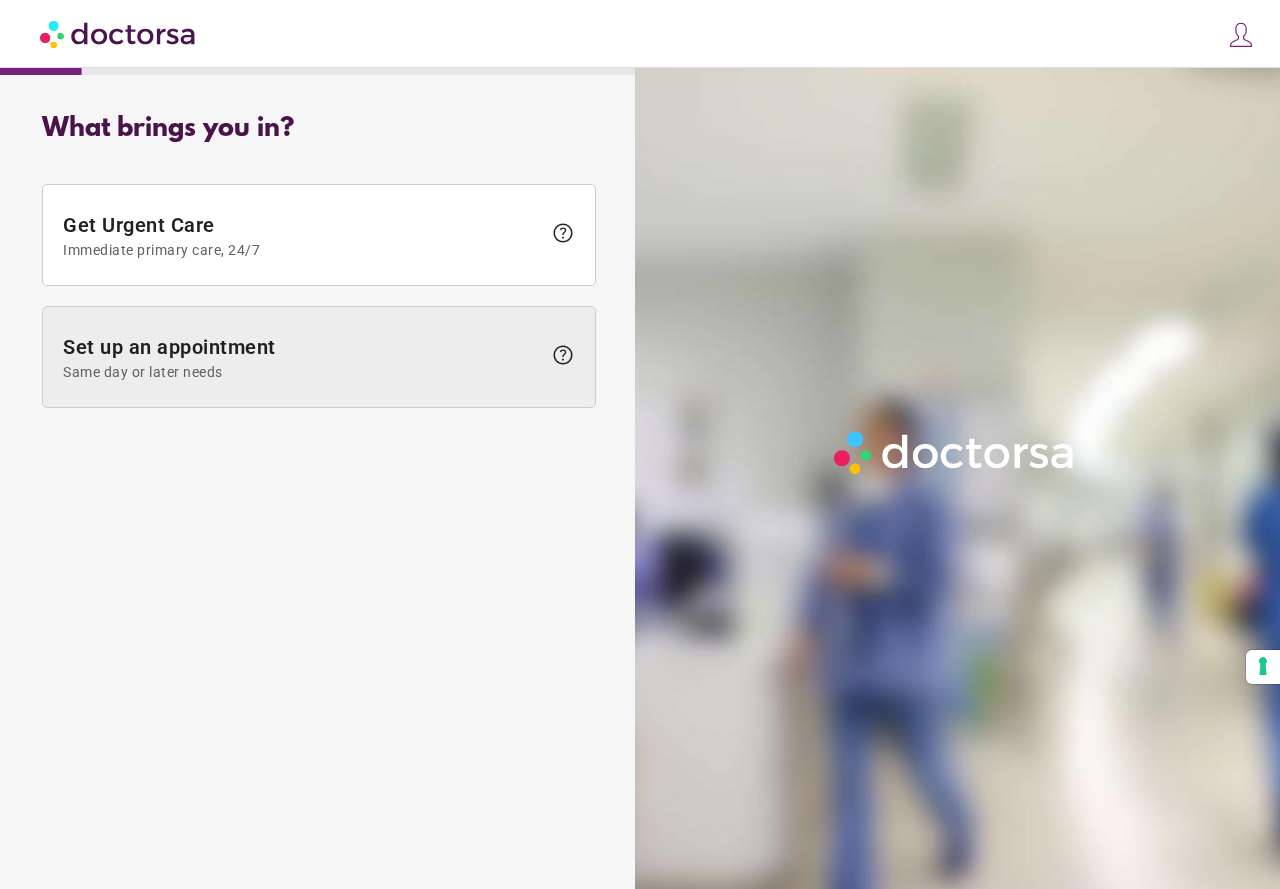 click on "Same day or later needs" at bounding box center (302, 372) 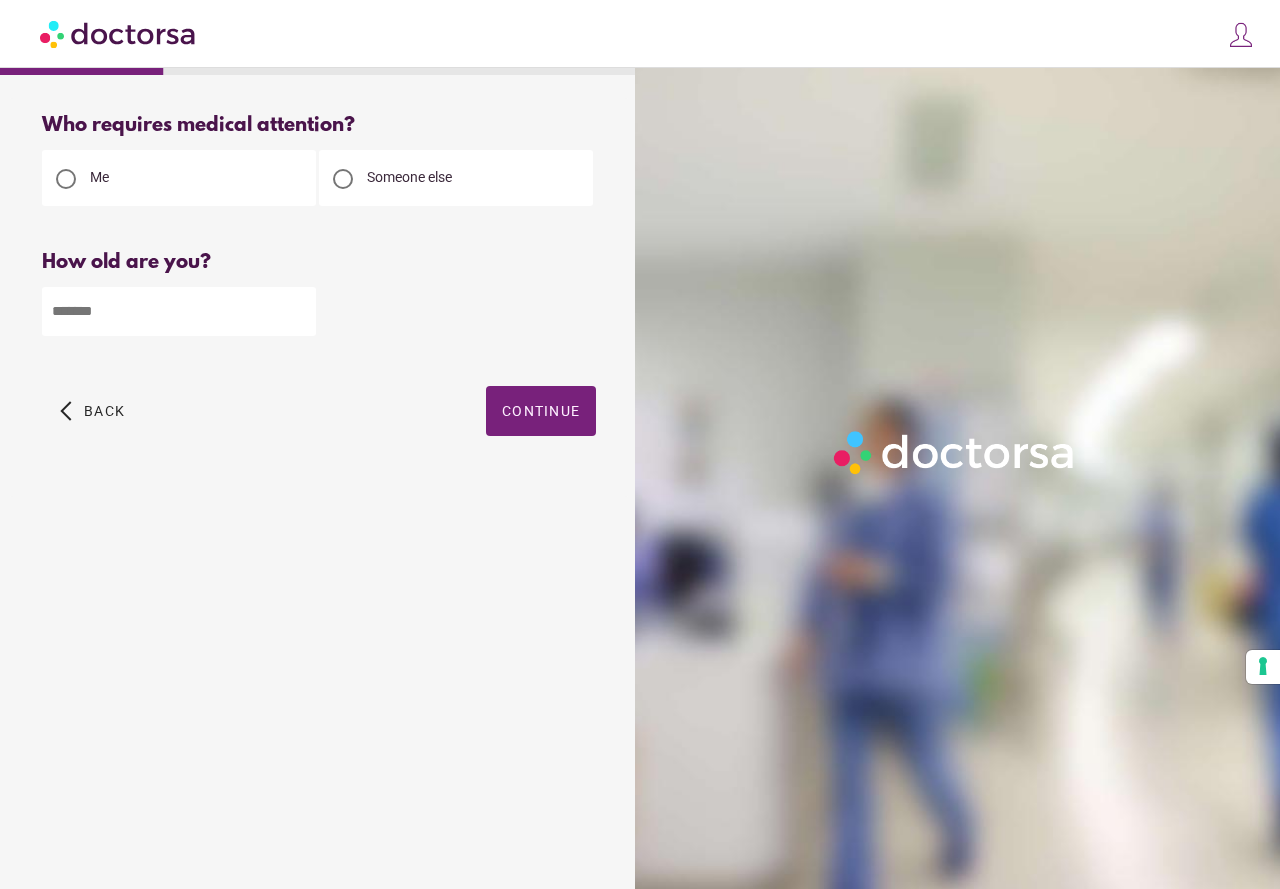 click at bounding box center (179, 311) 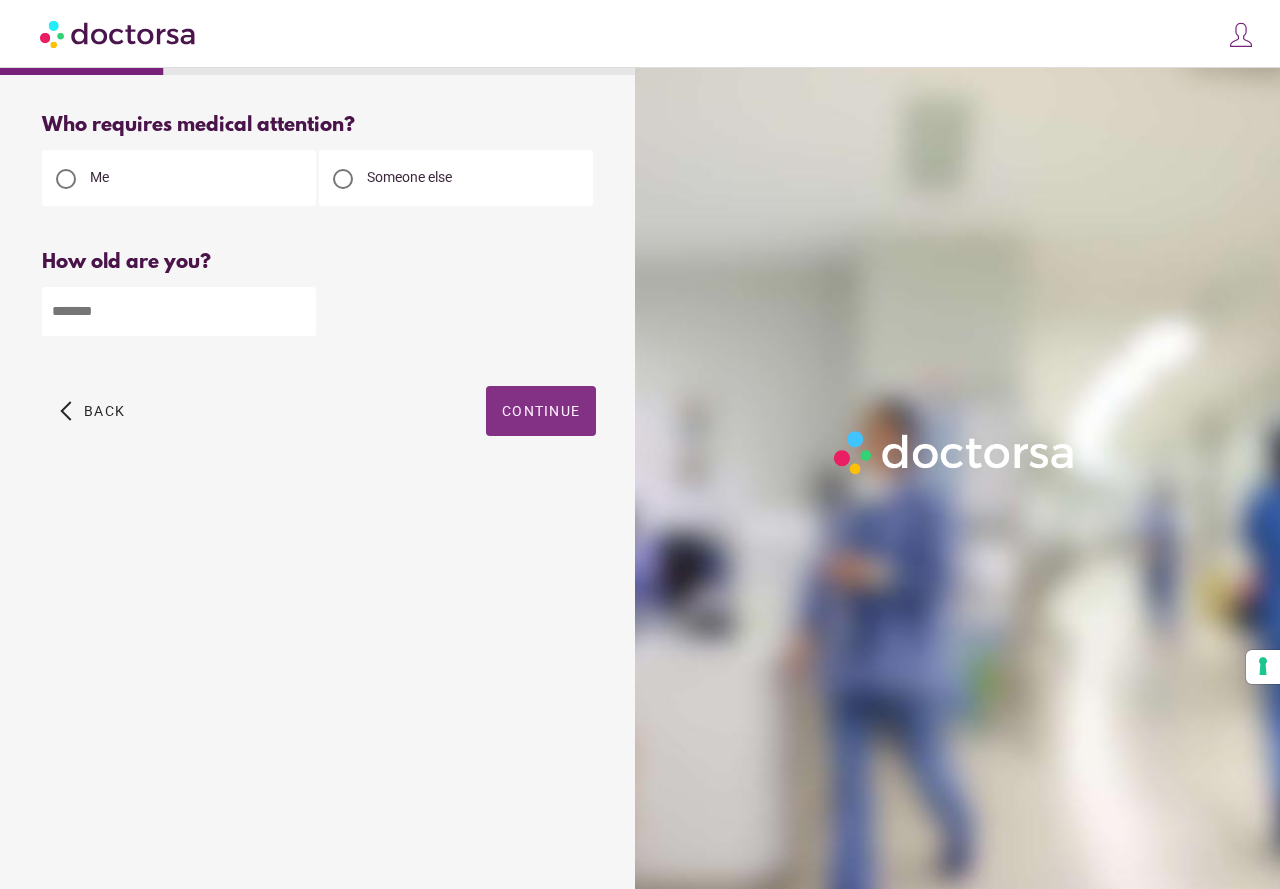 type on "**" 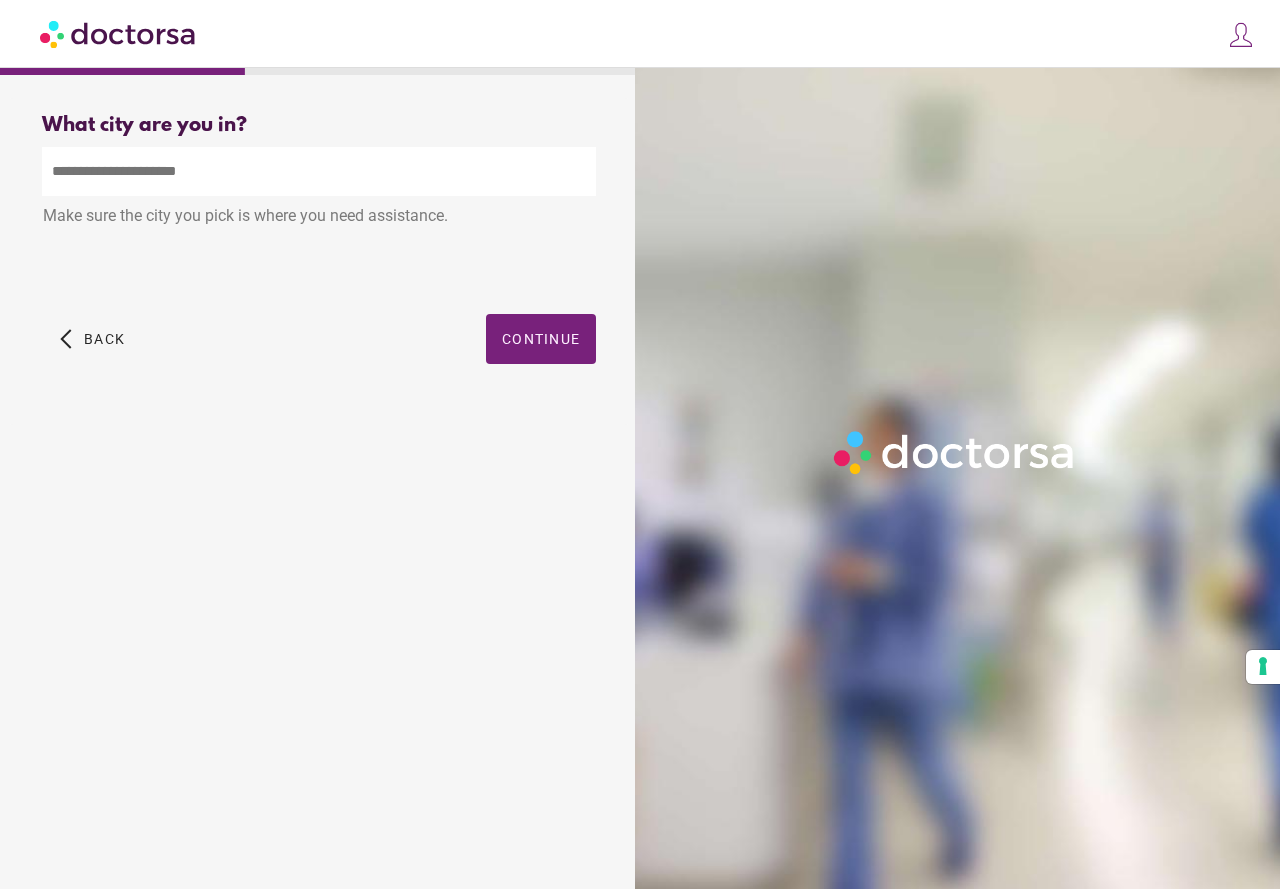 click at bounding box center (319, 171) 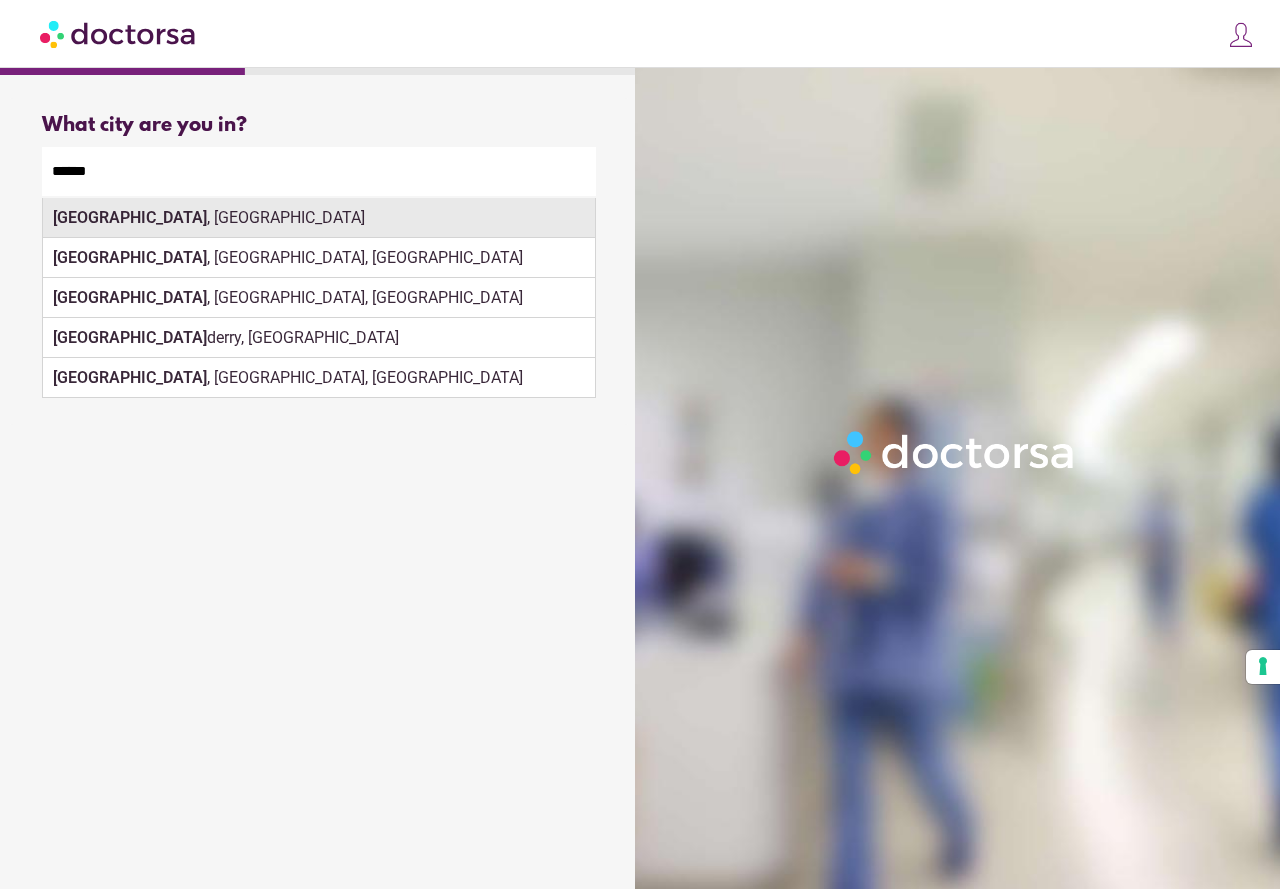 click on "London , UK" at bounding box center [319, 218] 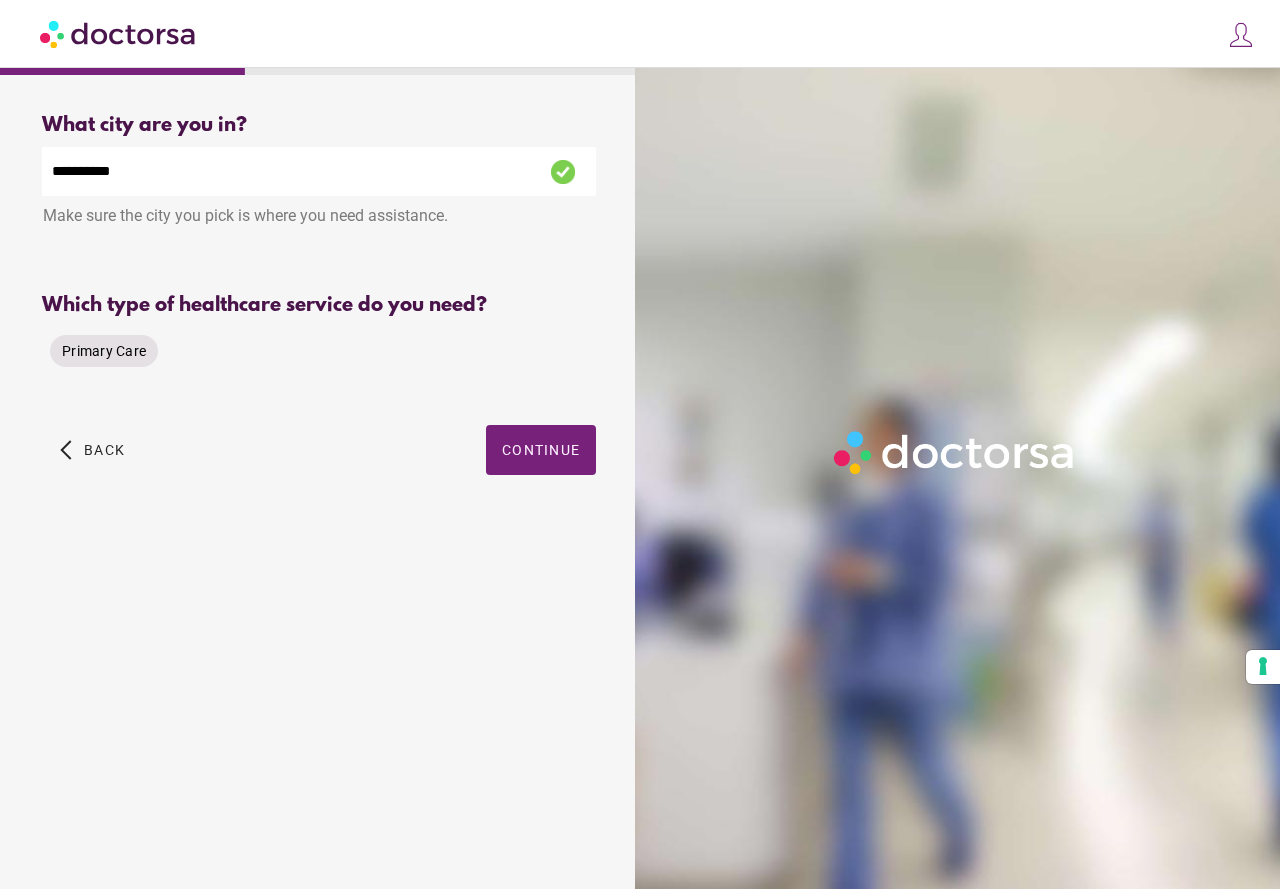 click on "Primary Care" at bounding box center (104, 351) 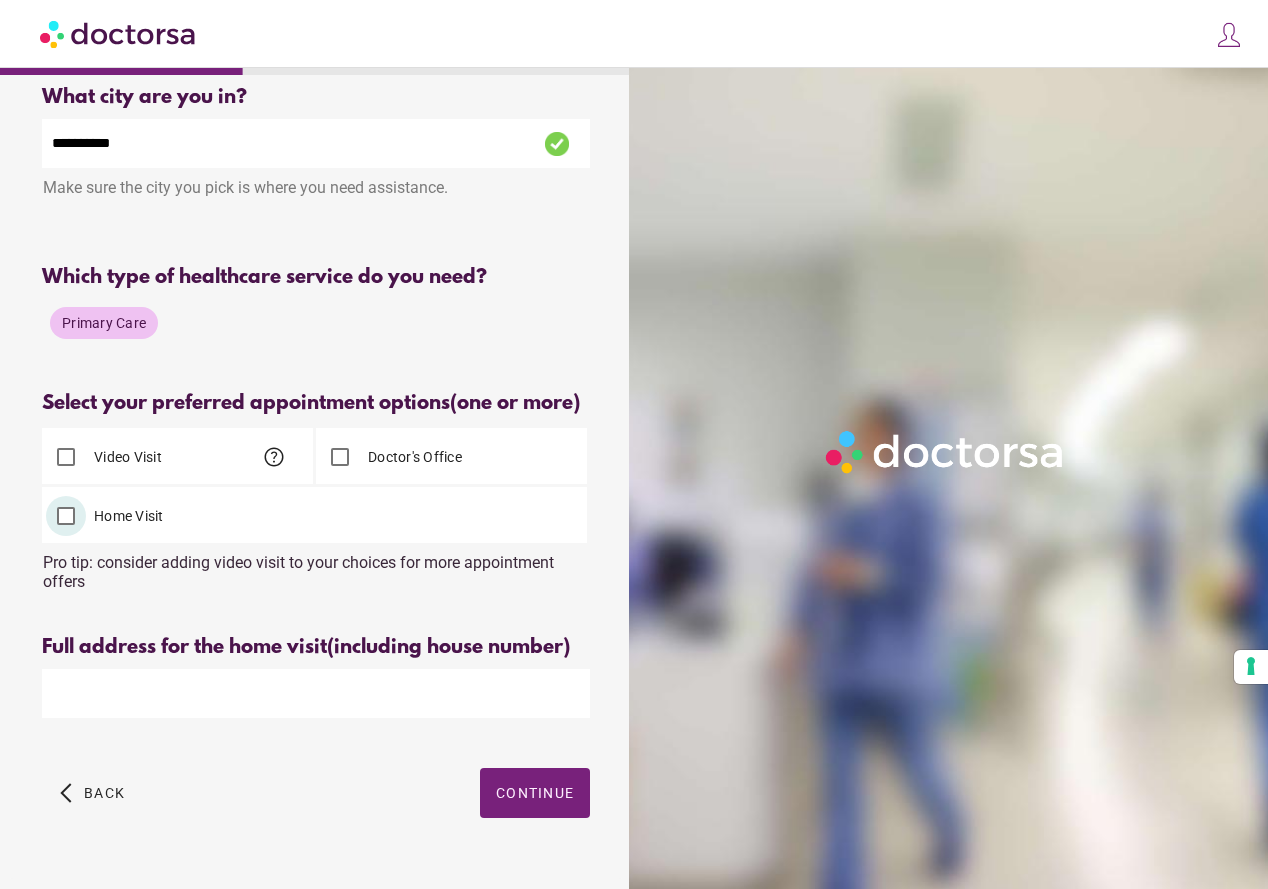 scroll, scrollTop: 76, scrollLeft: 0, axis: vertical 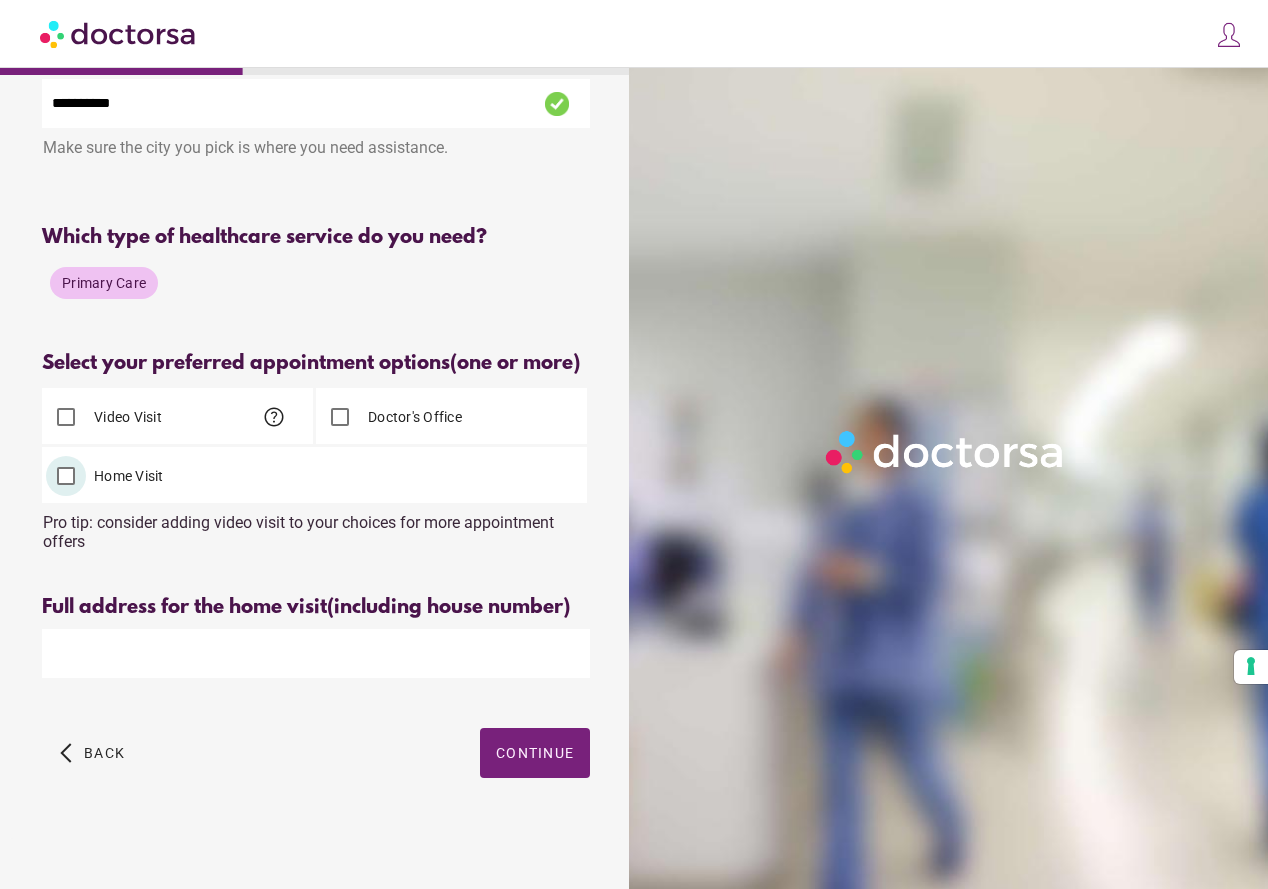 click at bounding box center (316, 653) 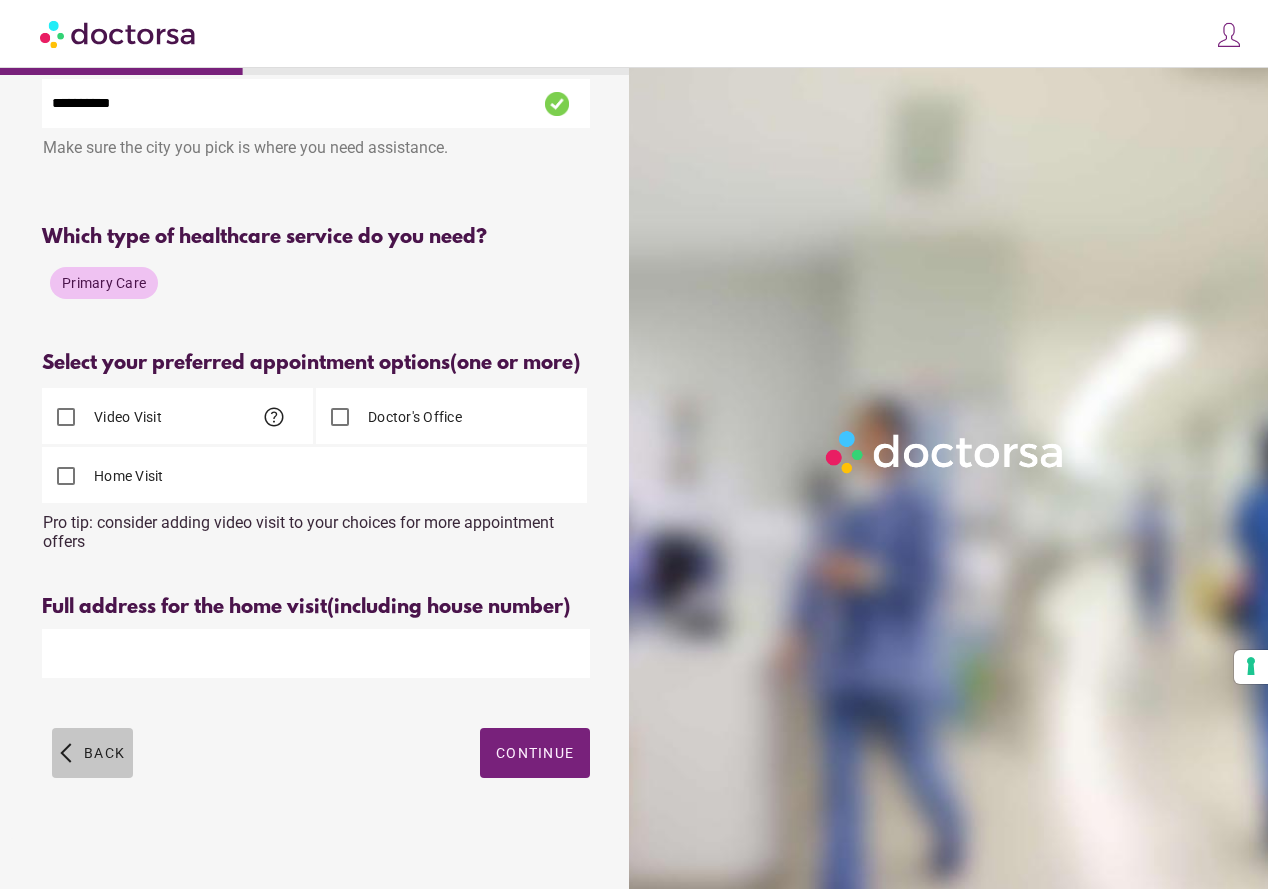 click on "Back" at bounding box center (104, 753) 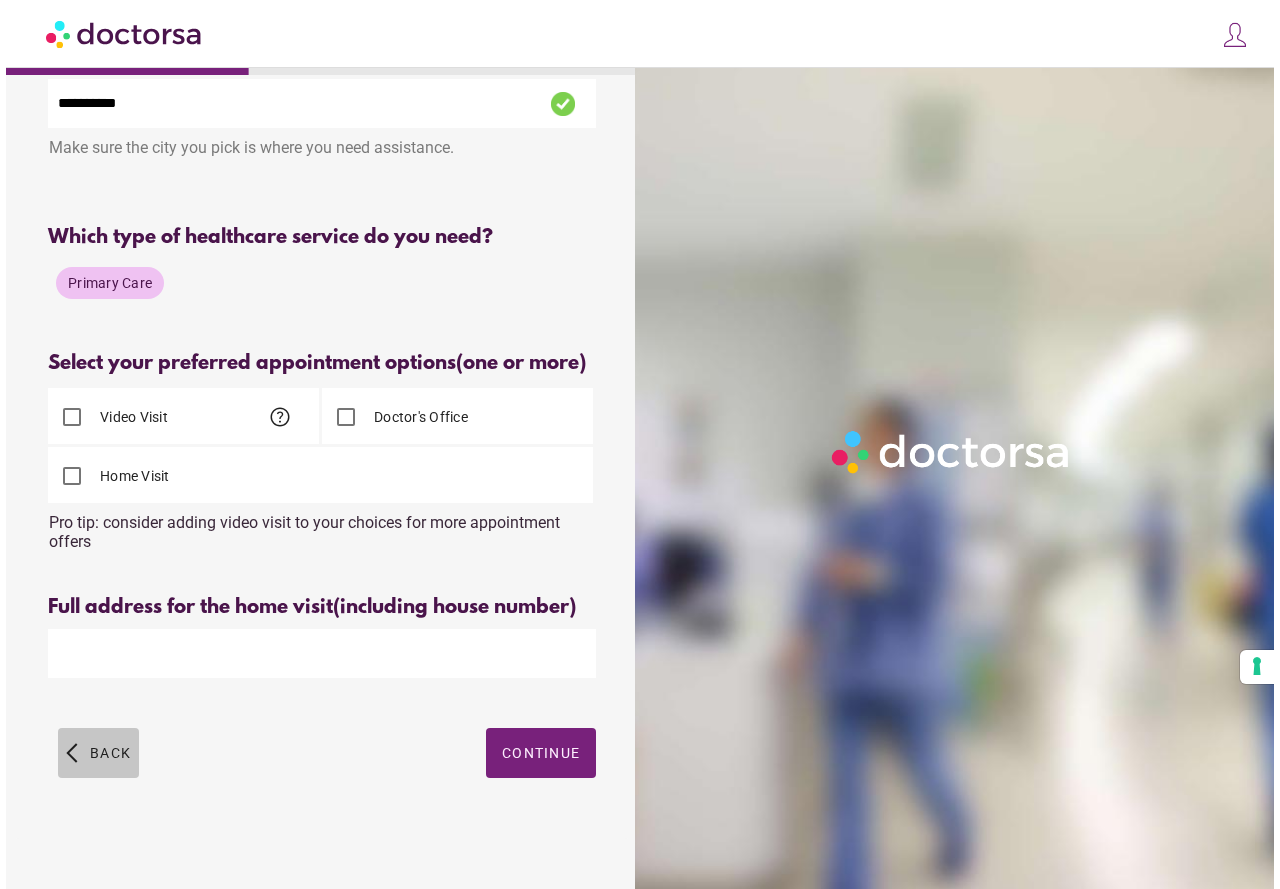 scroll, scrollTop: 0, scrollLeft: 0, axis: both 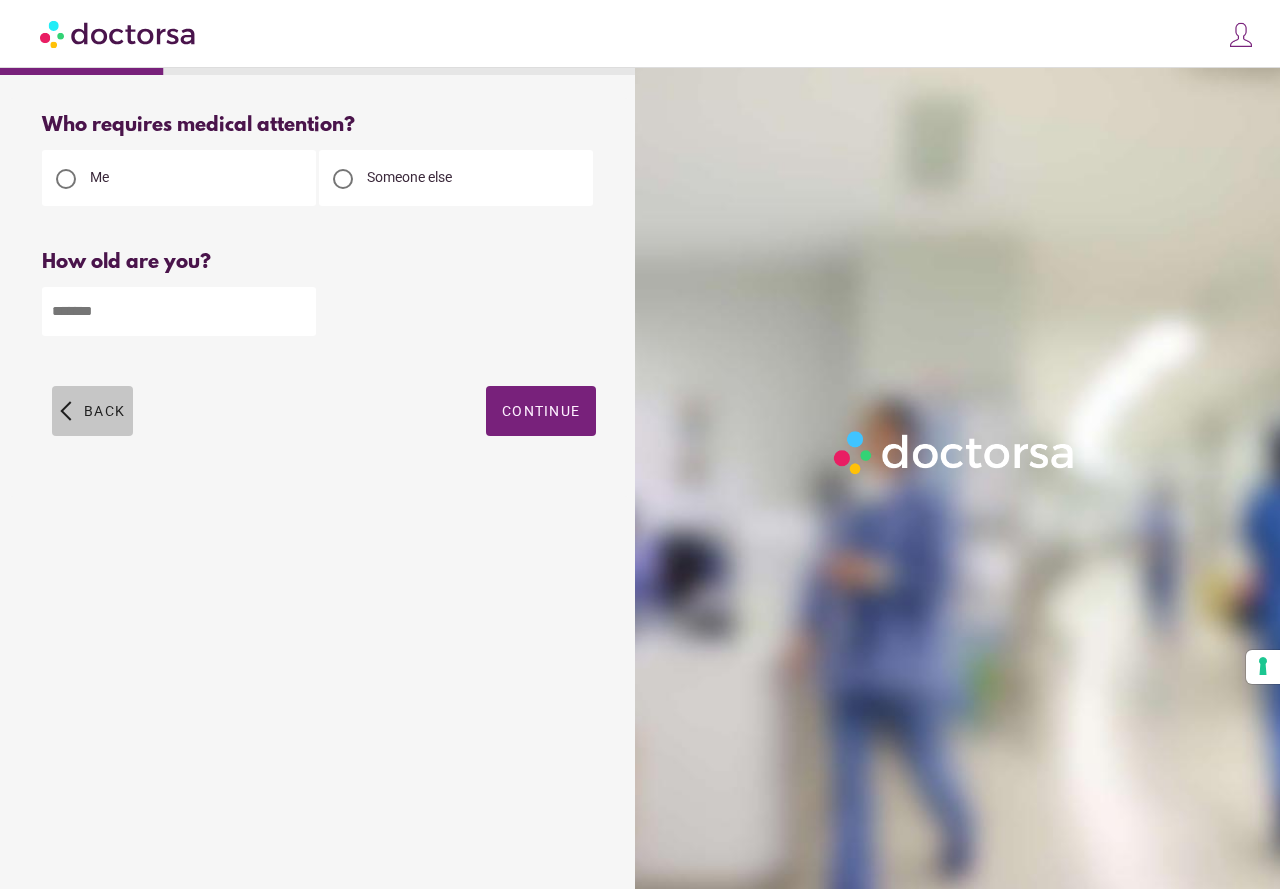 click at bounding box center [92, 411] 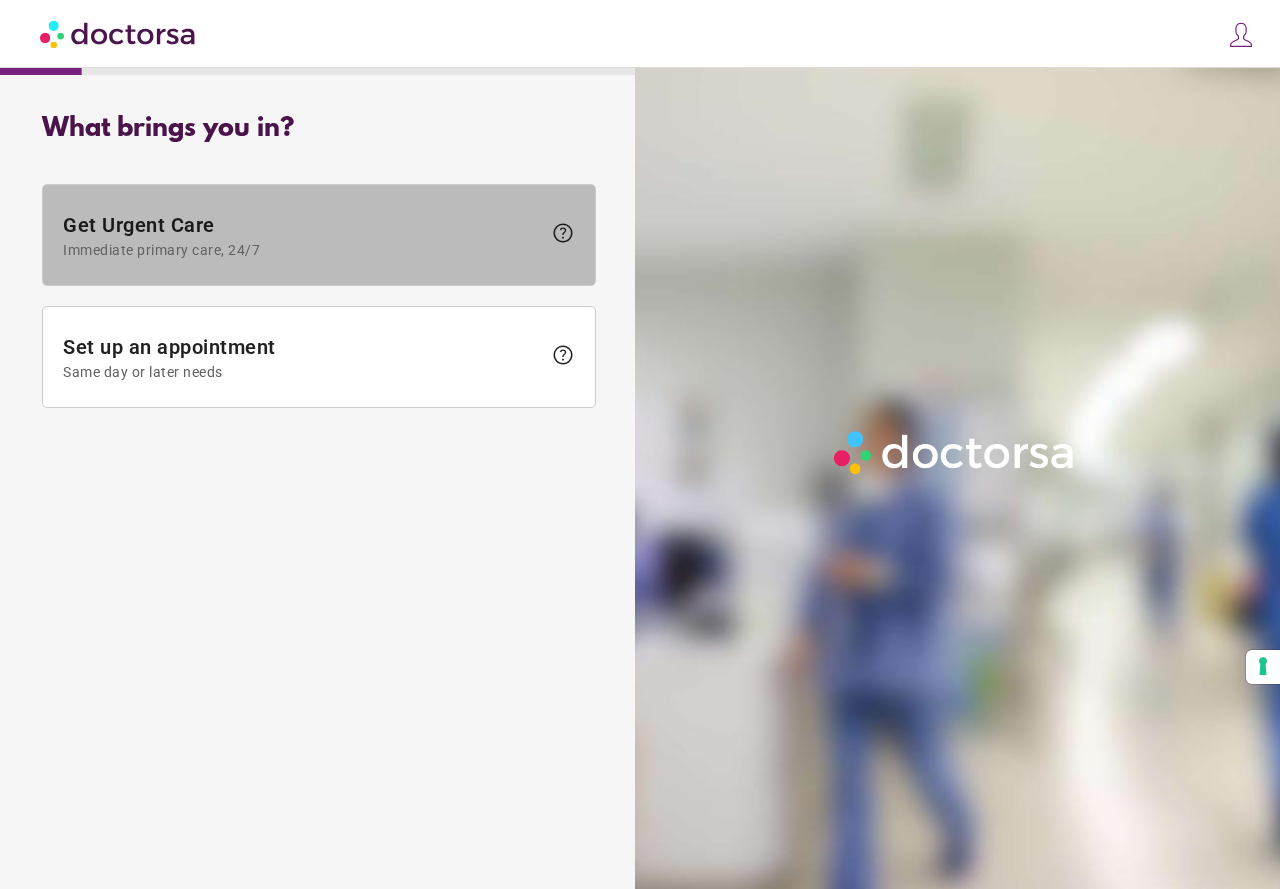 click on "Get Urgent Care
Immediate primary care, 24/7" at bounding box center (302, 235) 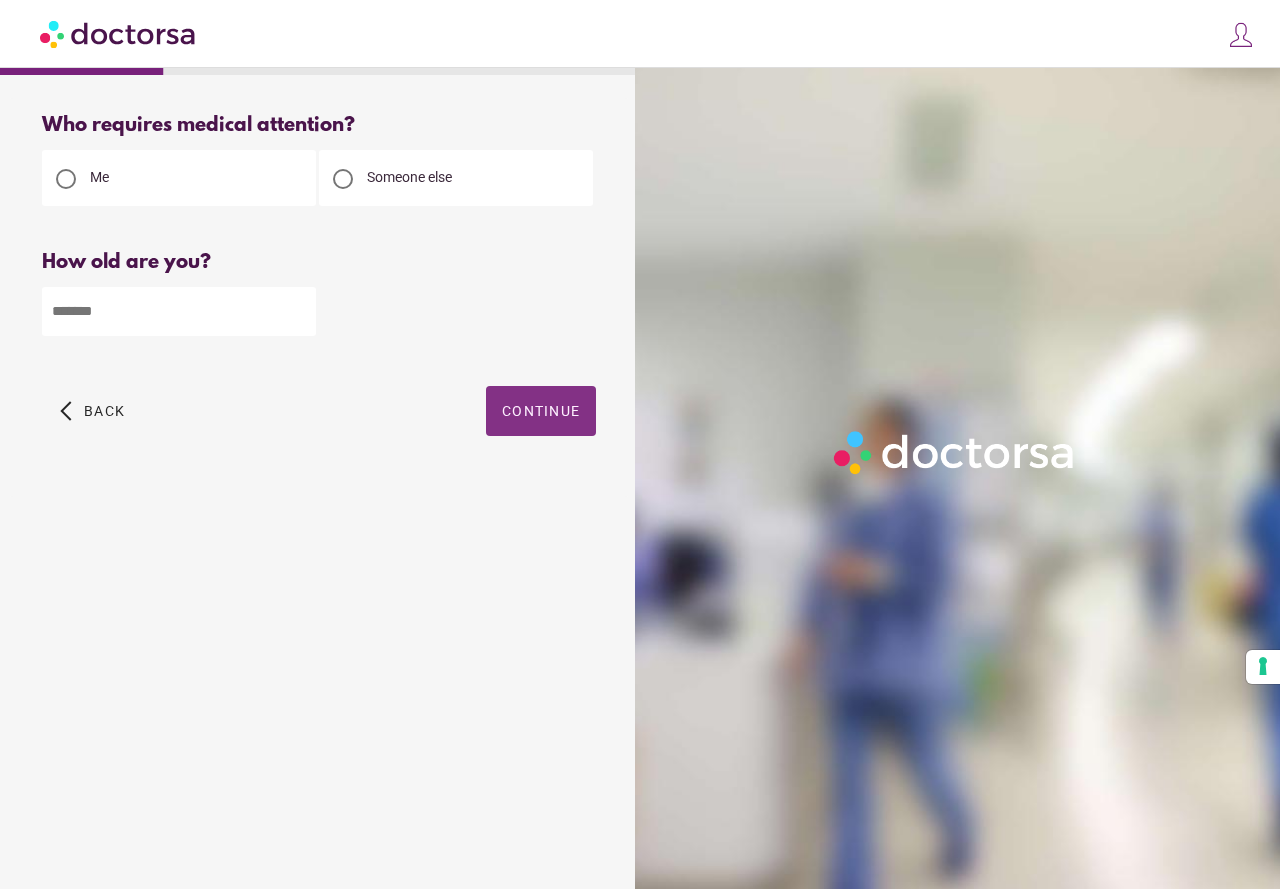 click on "Continue" at bounding box center (541, 411) 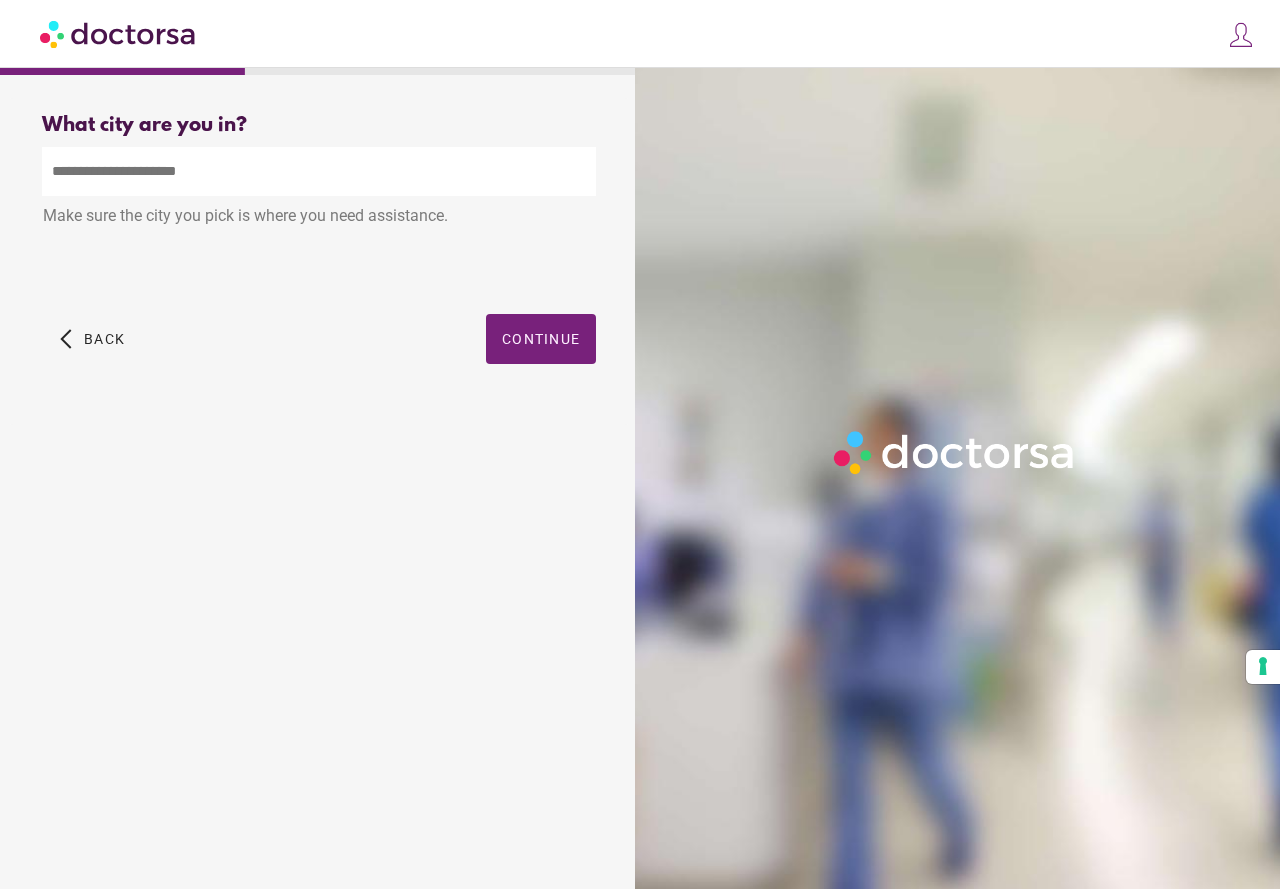 click at bounding box center (319, 171) 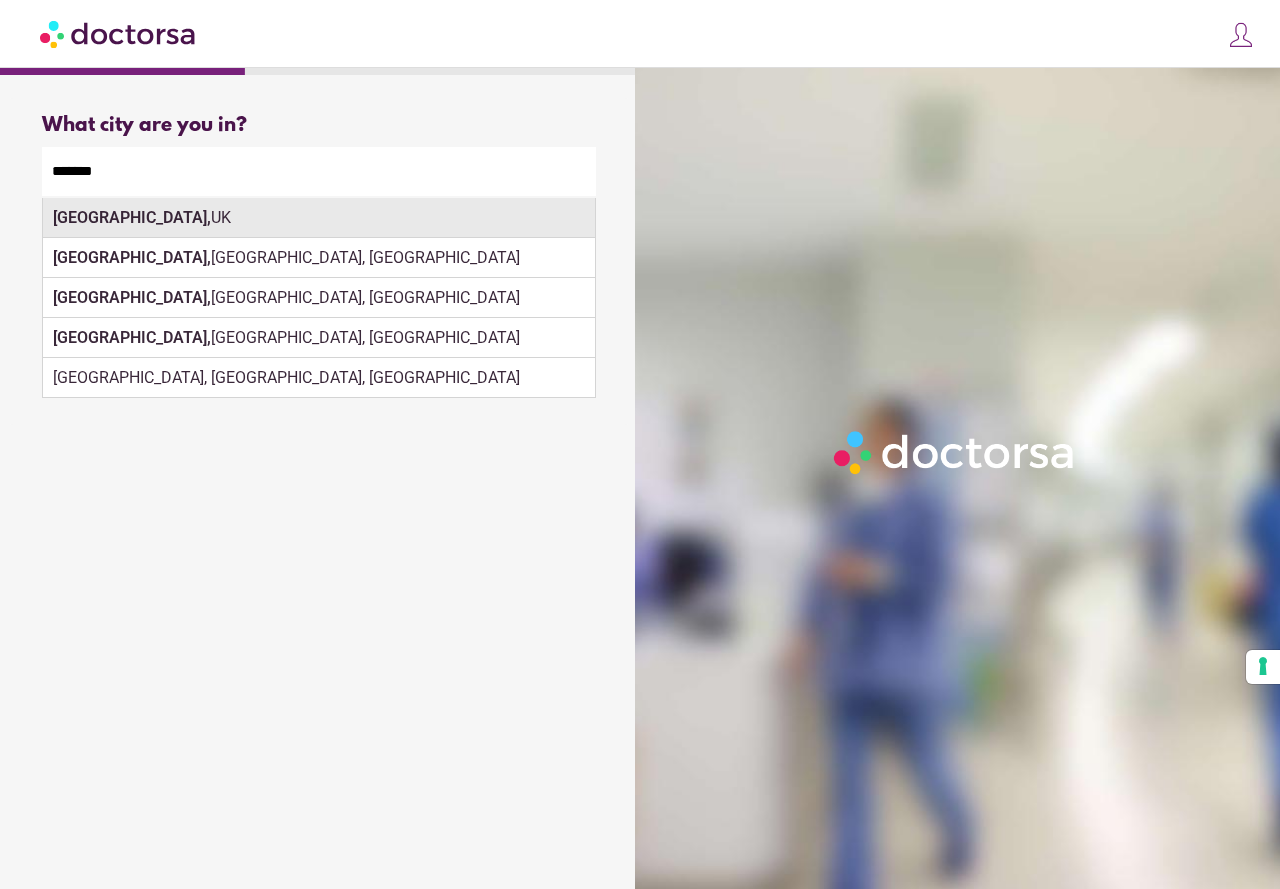 click on "London," at bounding box center [132, 217] 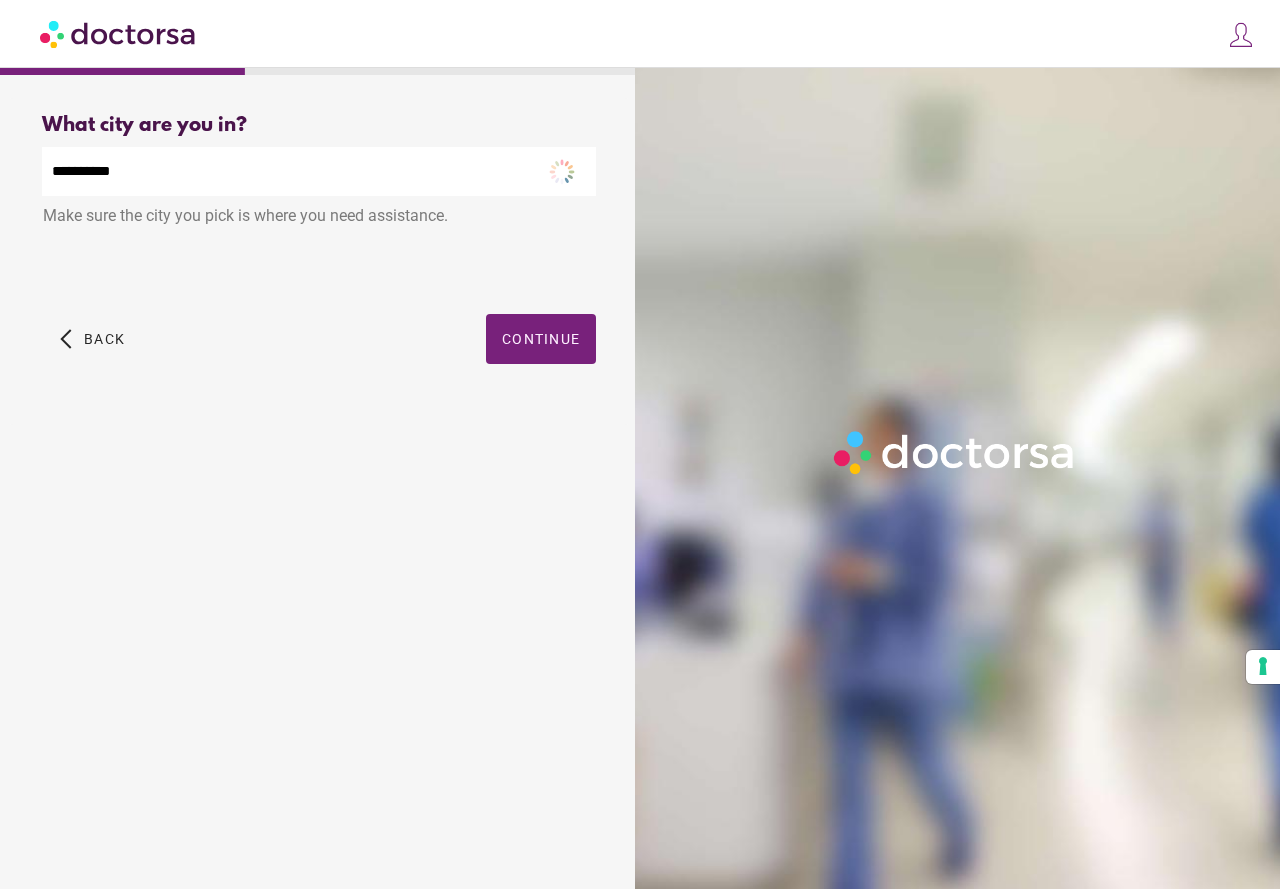 click on "Continue" at bounding box center (541, 339) 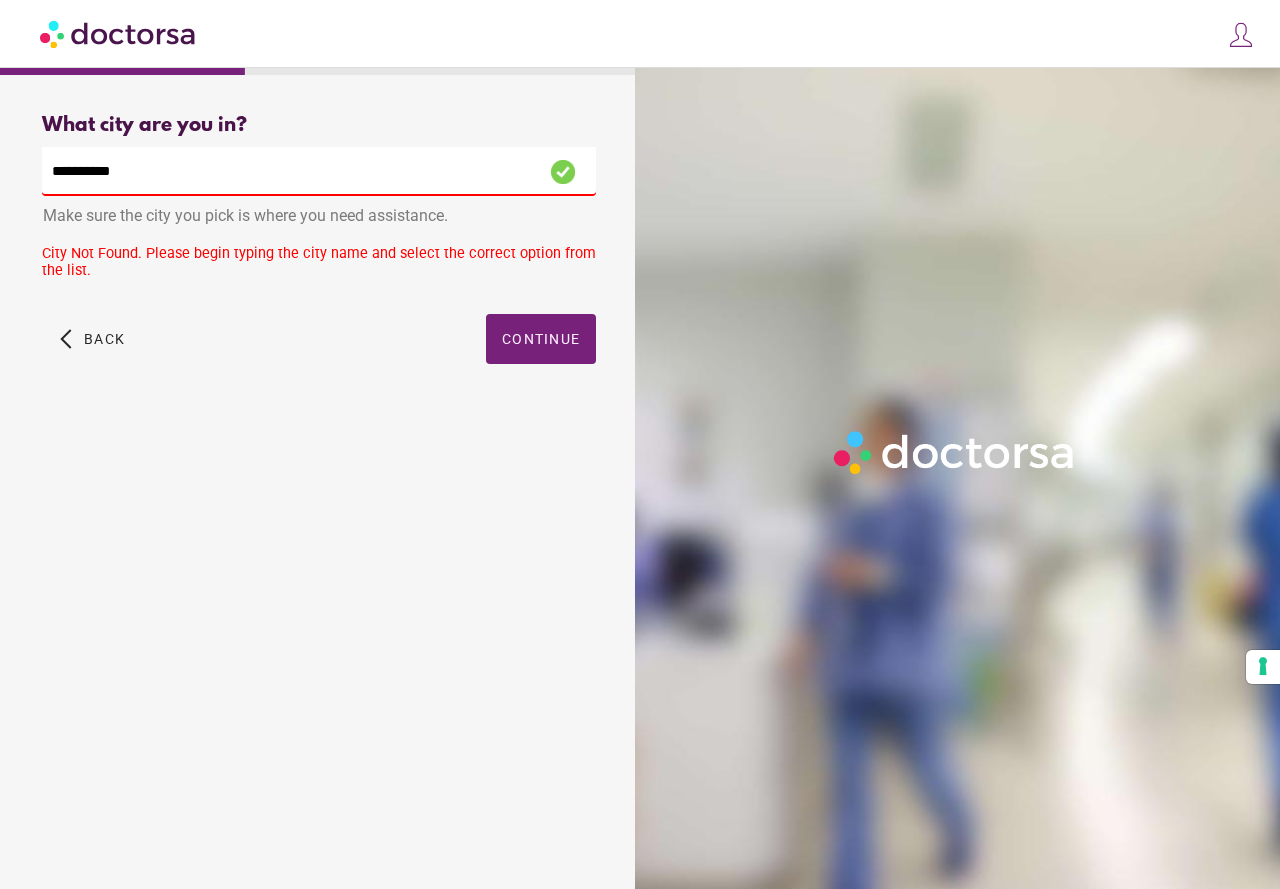 click on "**********" at bounding box center (319, 171) 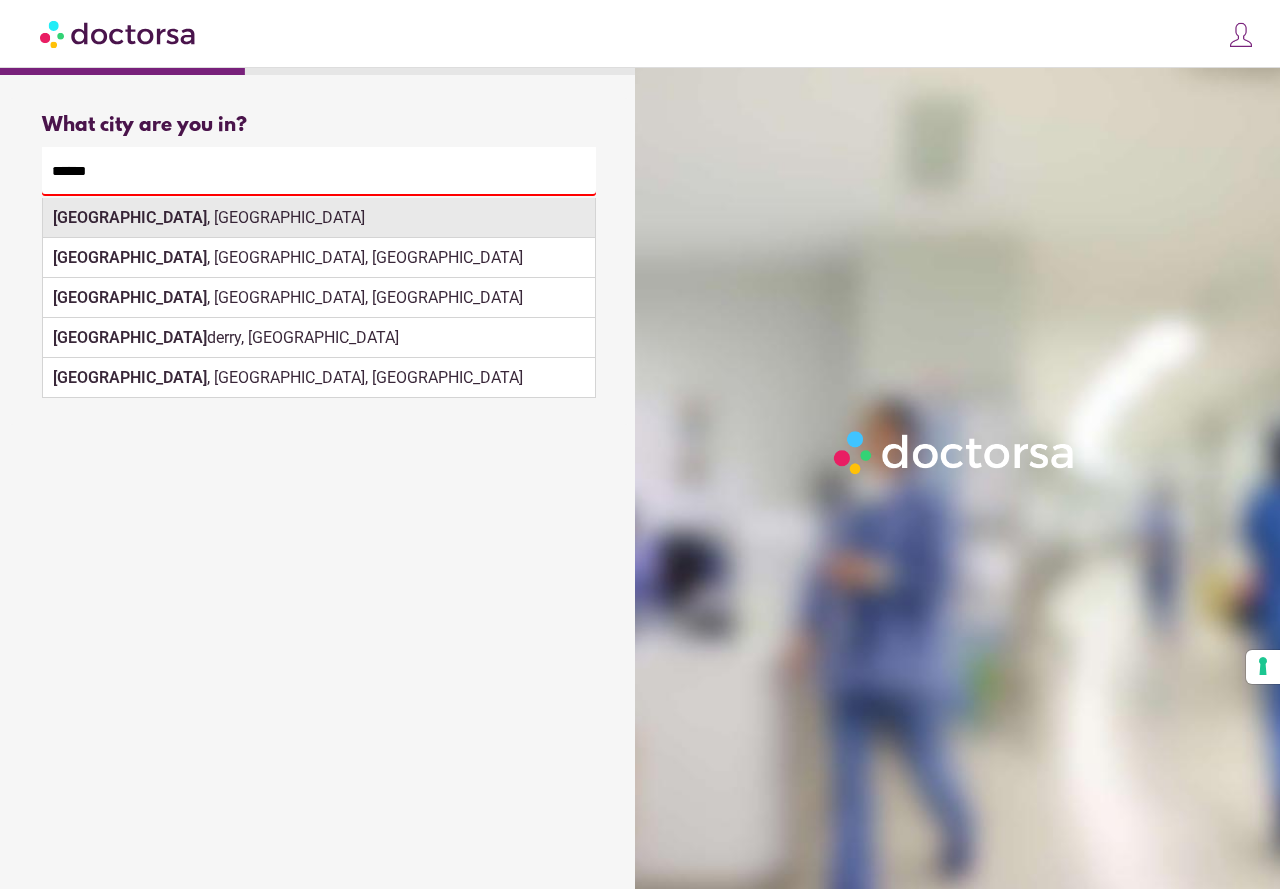 click on "London , UK" at bounding box center [319, 218] 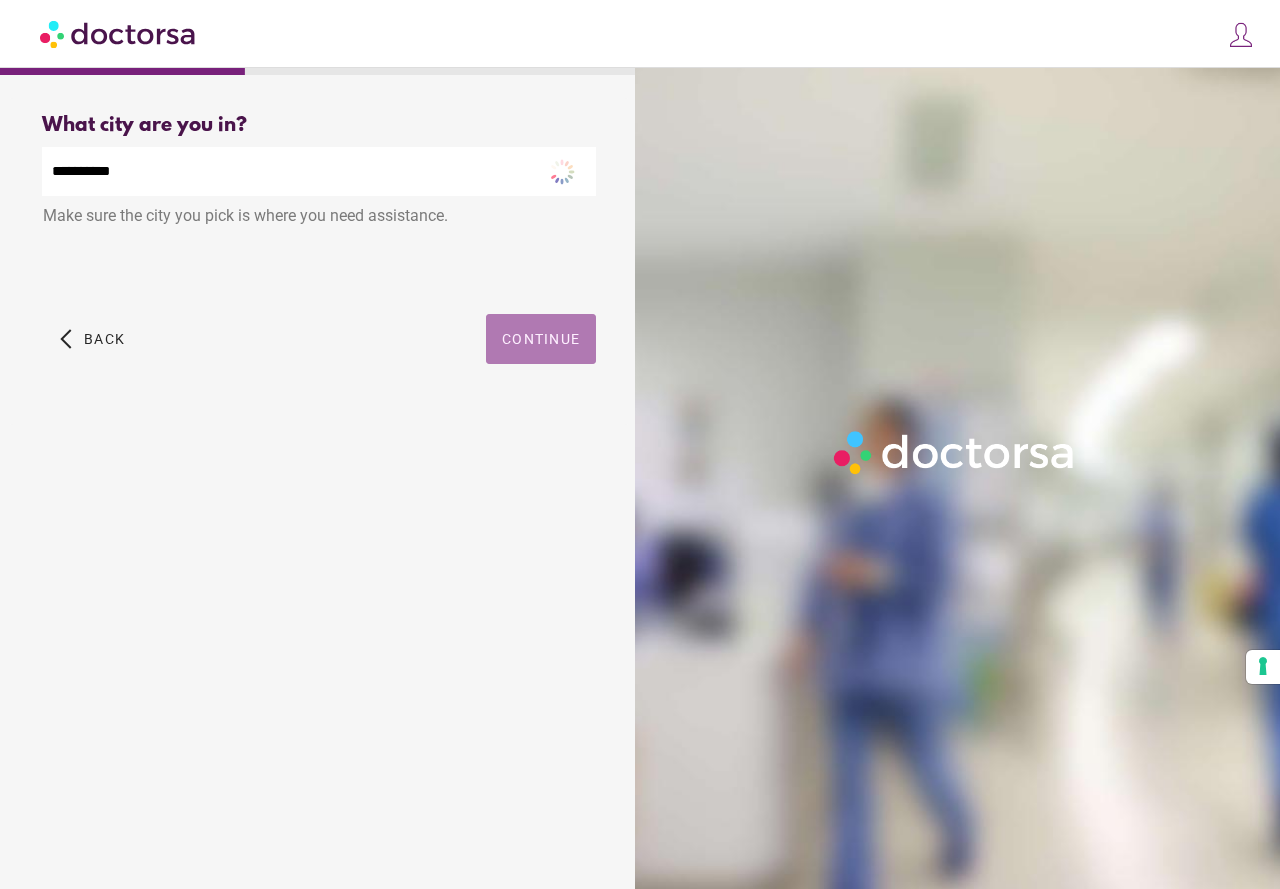 click on "Continue" at bounding box center (541, 339) 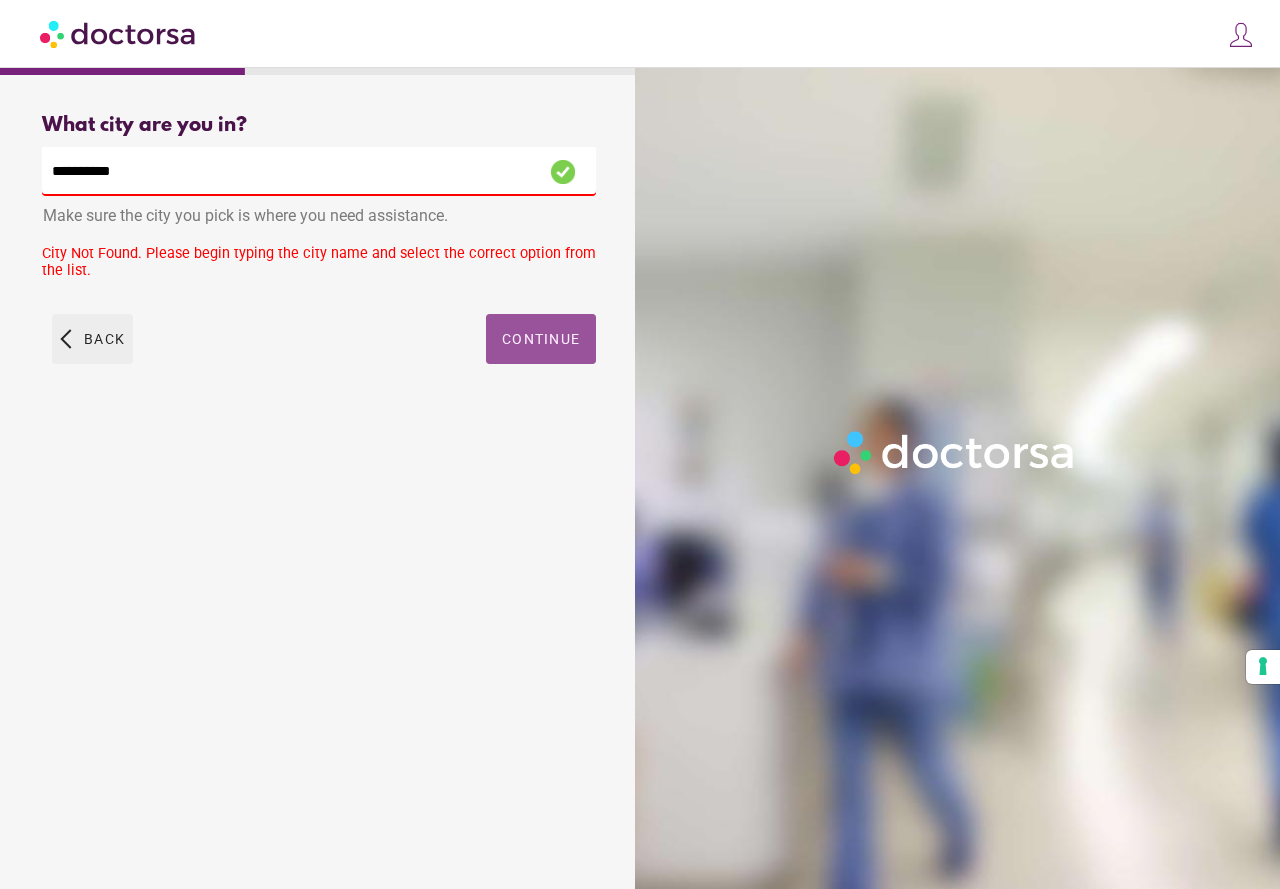click on "Back" at bounding box center [104, 339] 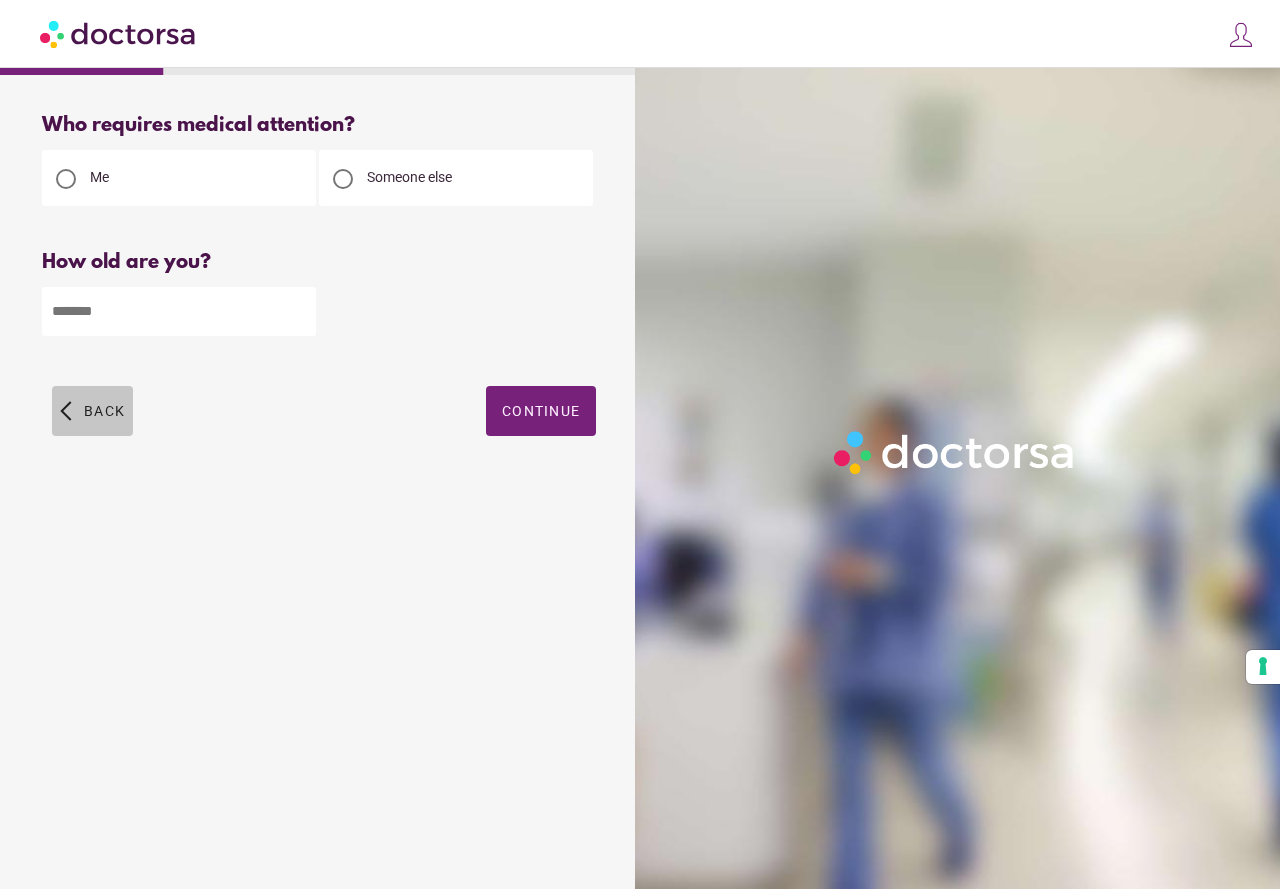 click on "Back" at bounding box center (104, 411) 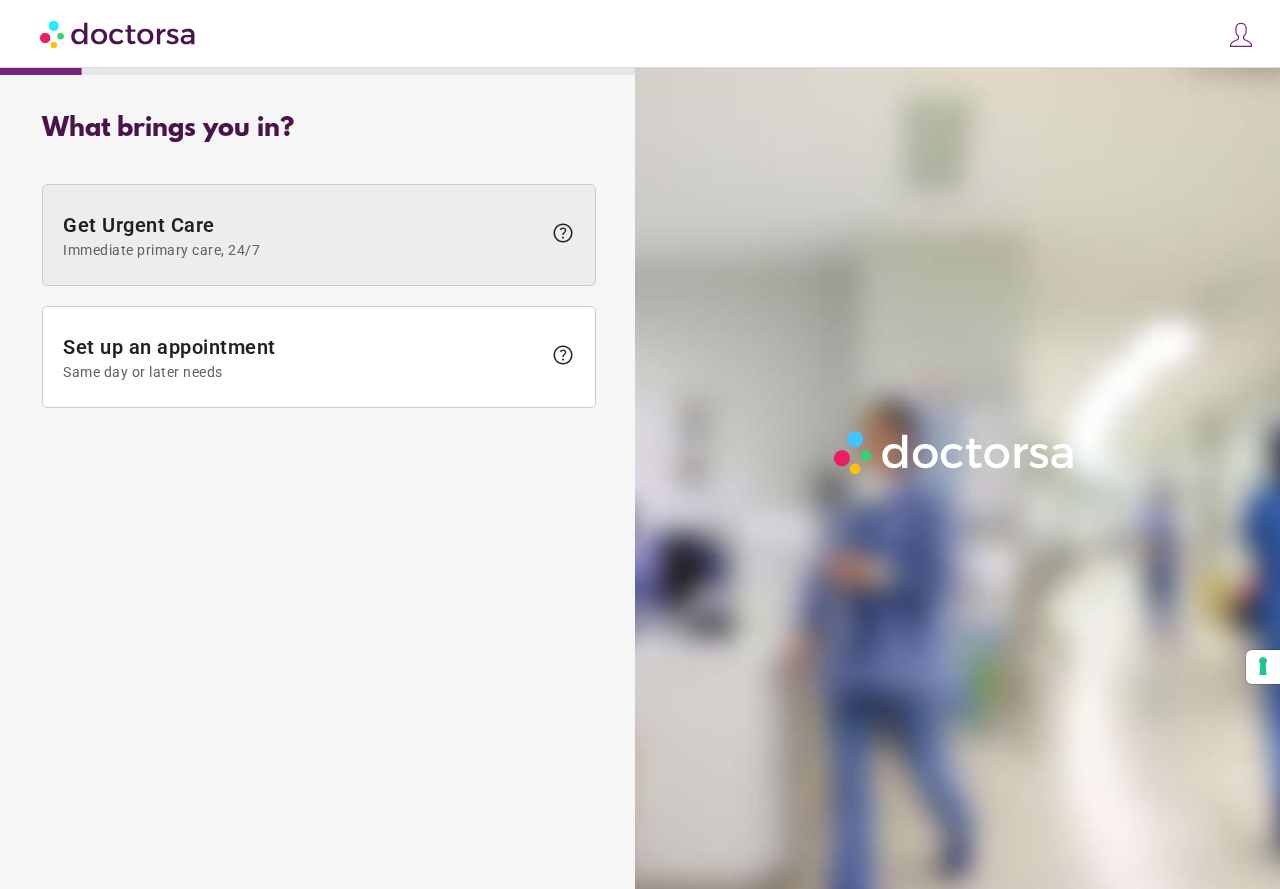 click on "Get Urgent Care
Immediate primary care, 24/7" at bounding box center [302, 235] 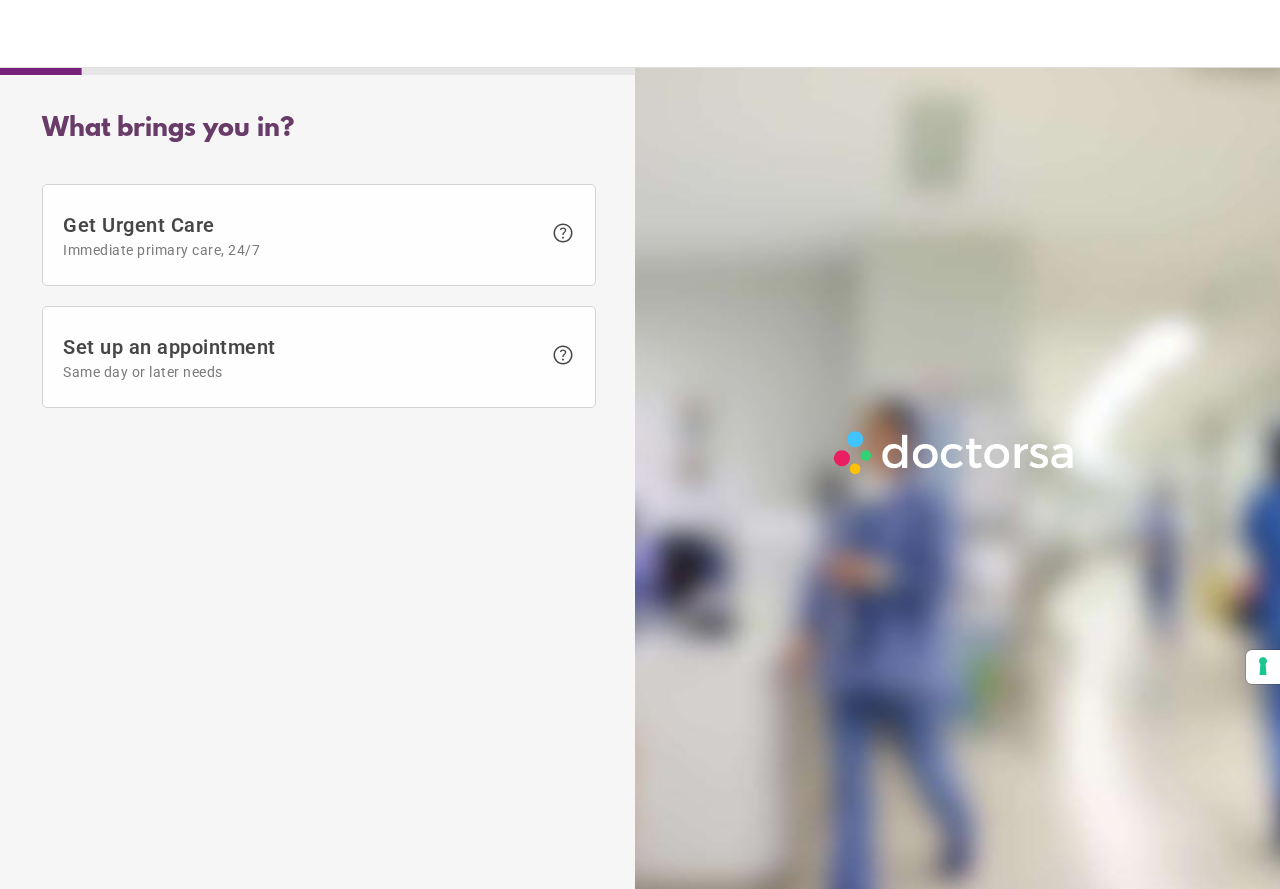 scroll, scrollTop: 0, scrollLeft: 0, axis: both 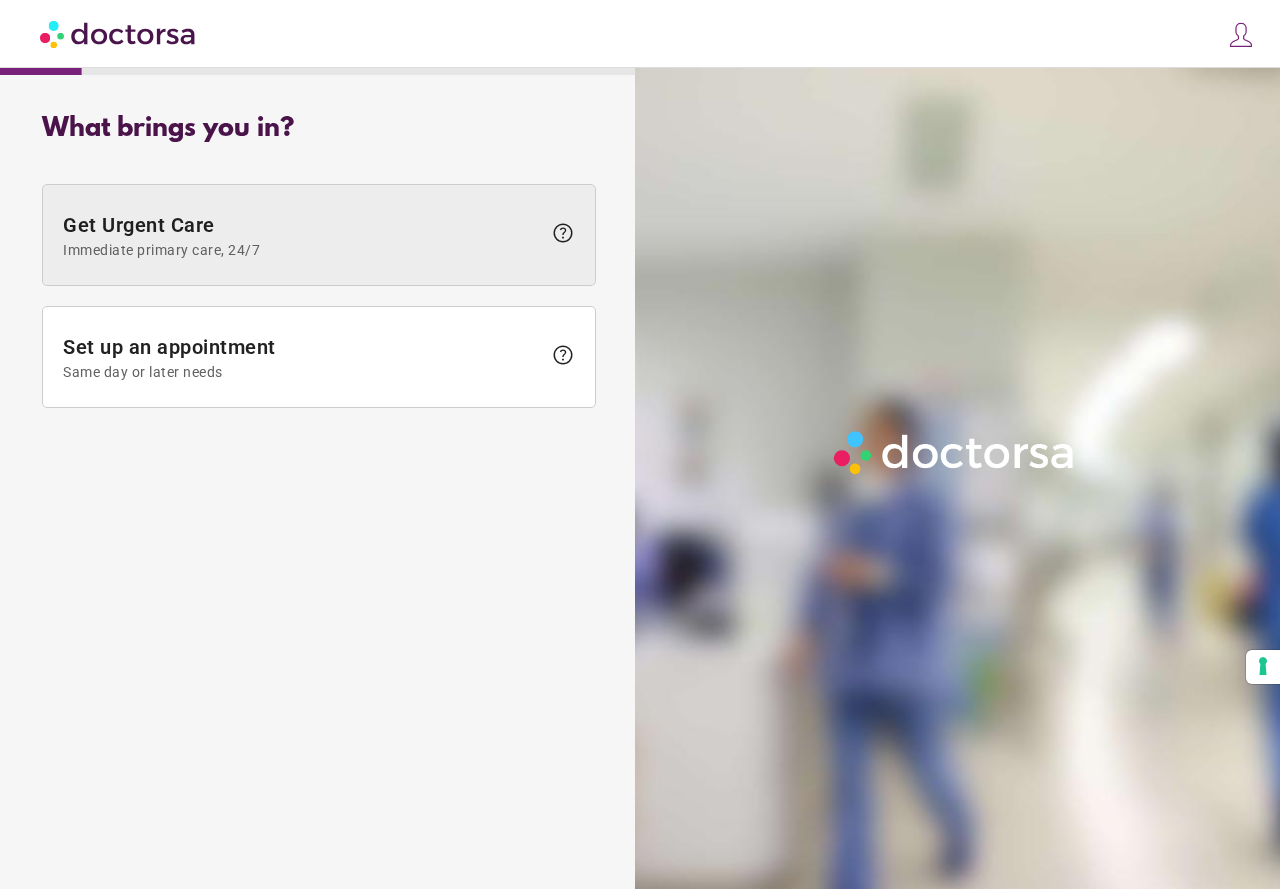click on "Immediate primary care, 24/7" at bounding box center [302, 250] 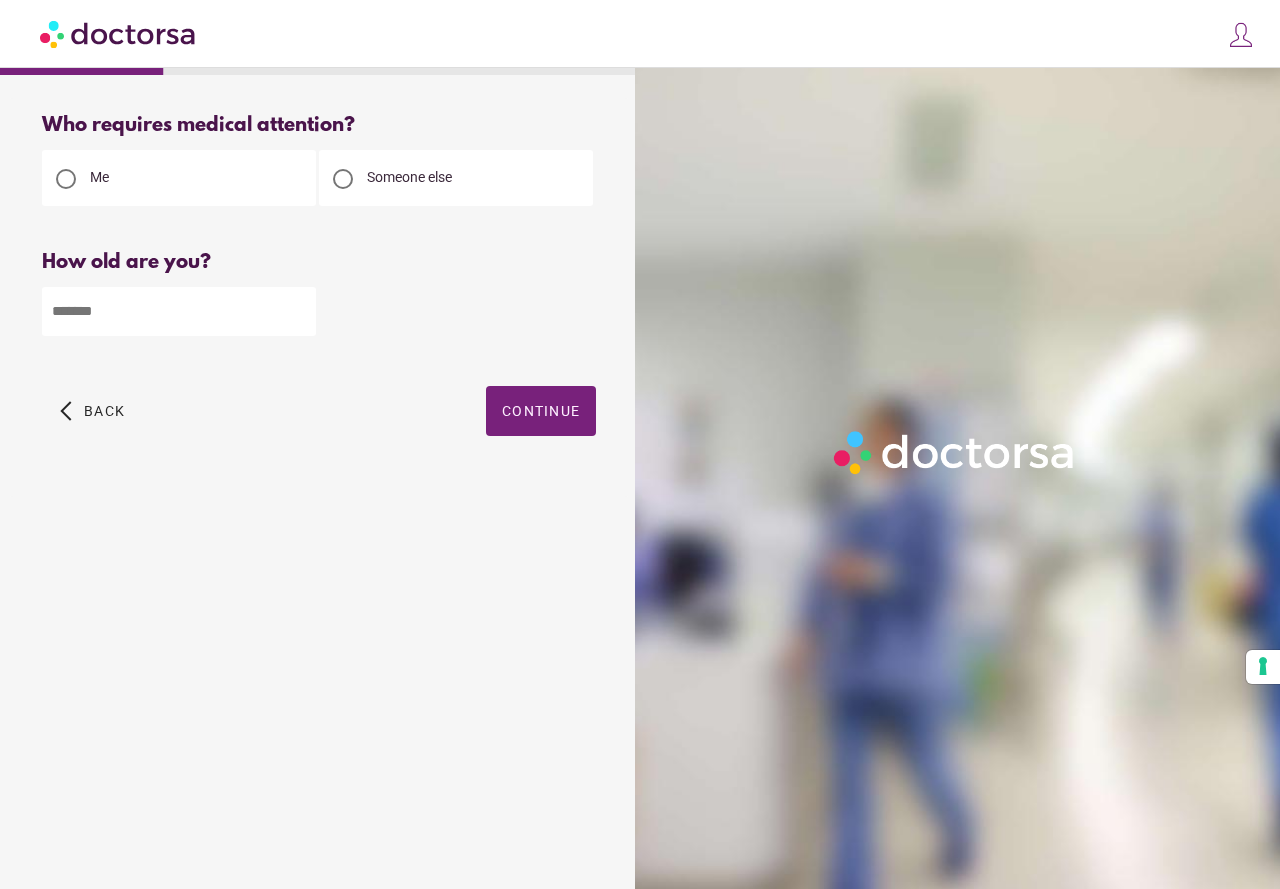 click at bounding box center [179, 311] 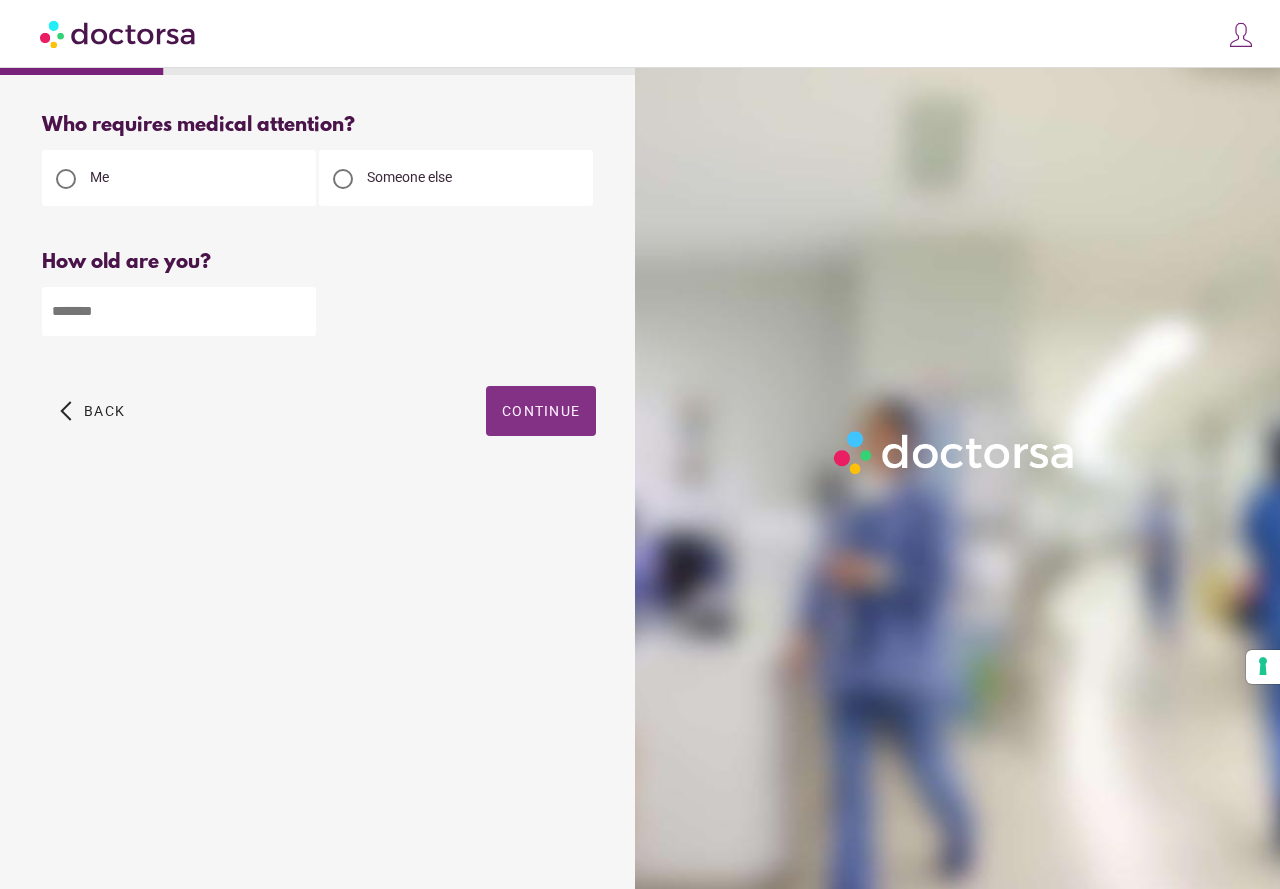 type on "**" 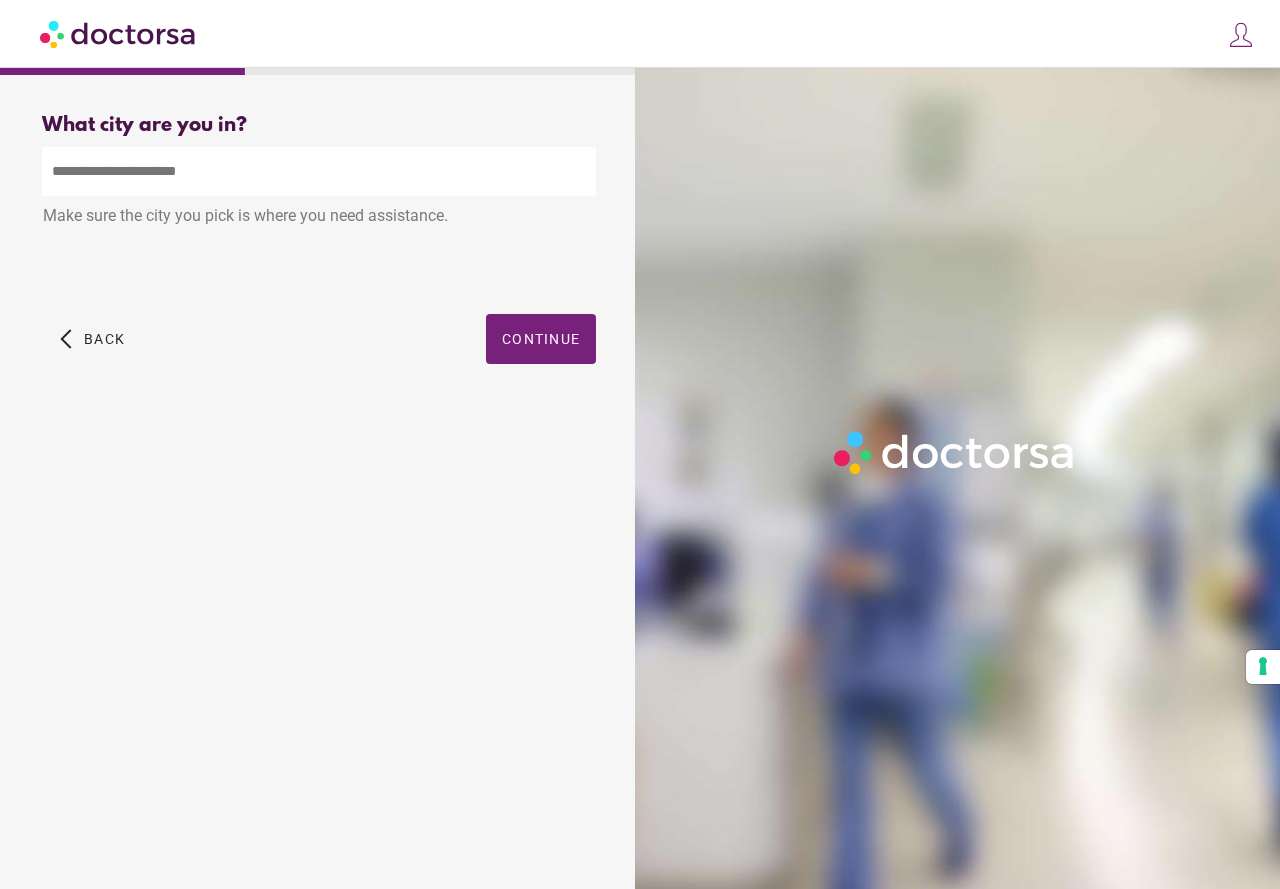 click at bounding box center (319, 171) 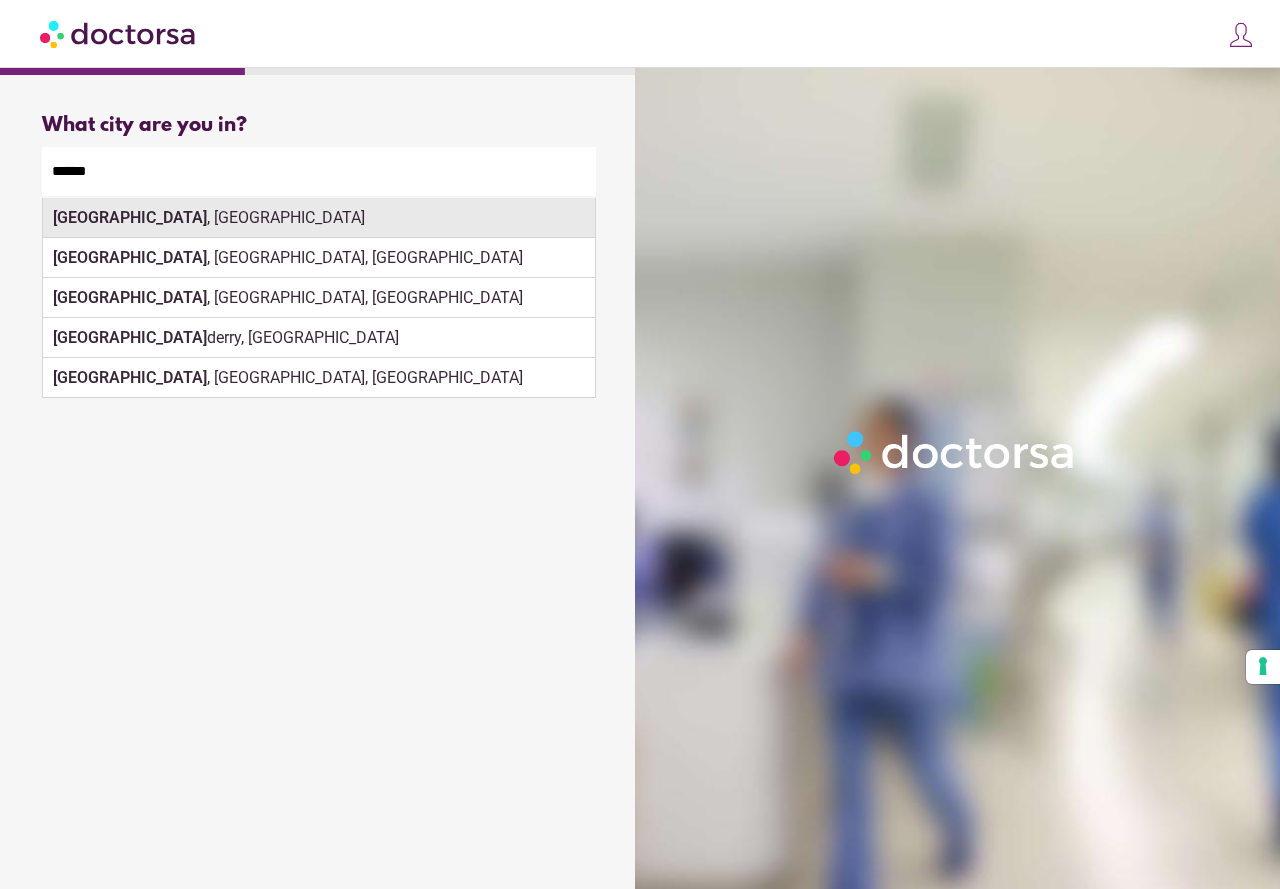click on "London" at bounding box center (130, 217) 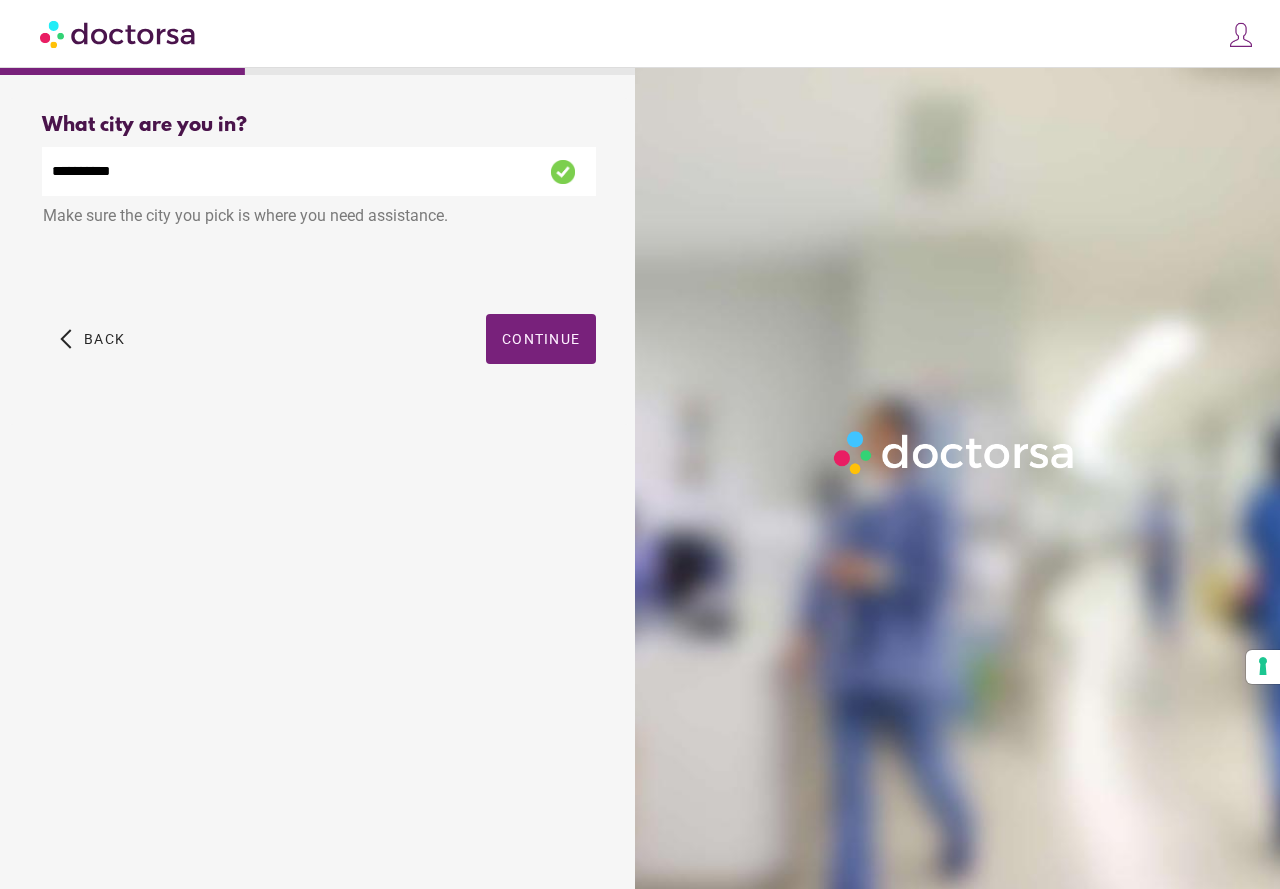 click on "Continue" at bounding box center [541, 339] 